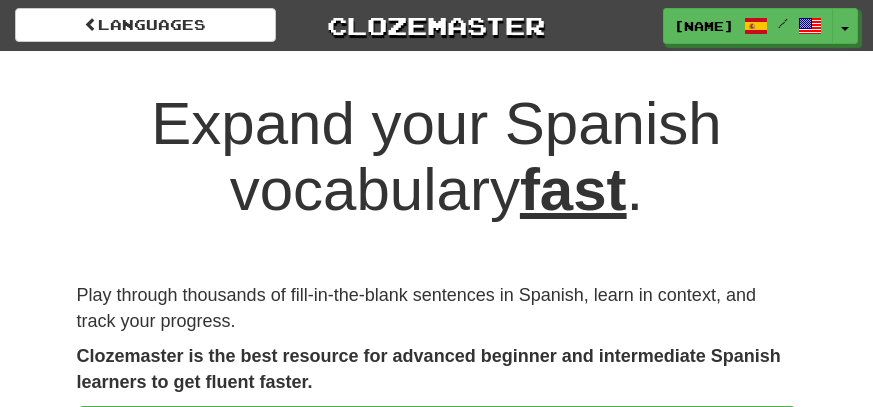 scroll, scrollTop: 0, scrollLeft: 0, axis: both 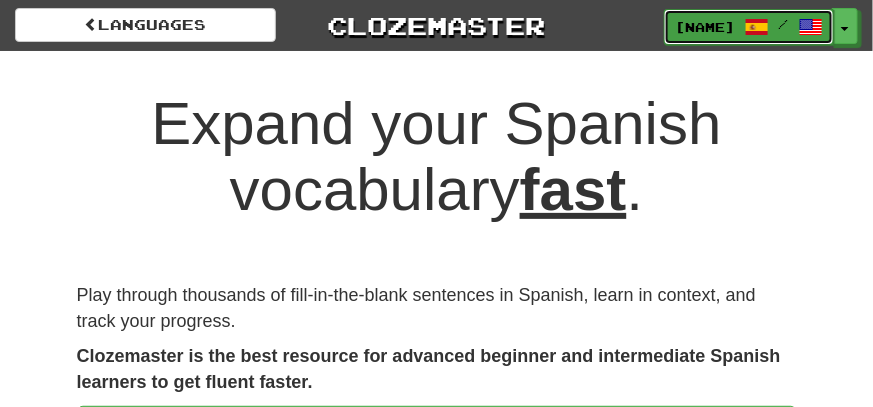 click on "[FIRST][NUMBER]" at bounding box center (705, 27) 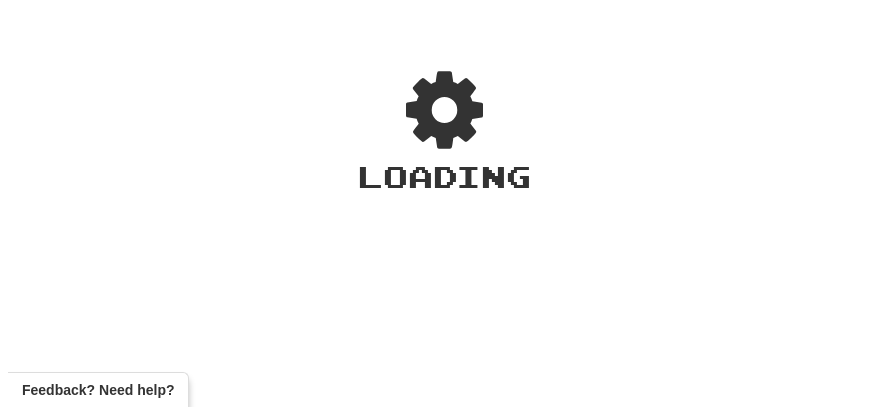 scroll, scrollTop: 0, scrollLeft: 0, axis: both 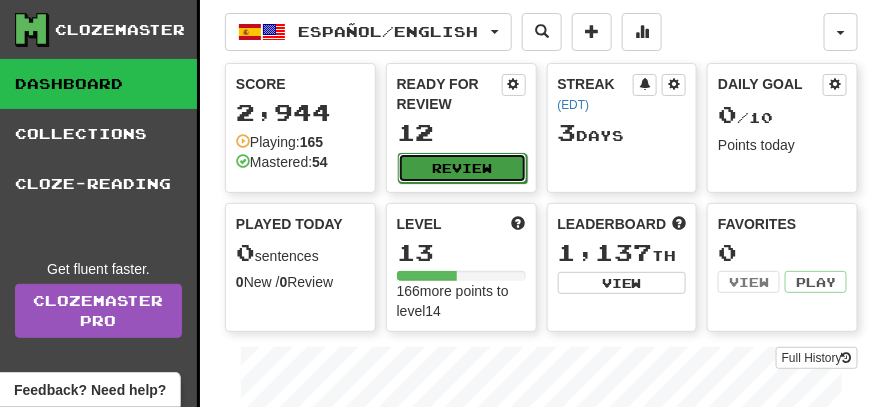 click on "Review" at bounding box center [462, 168] 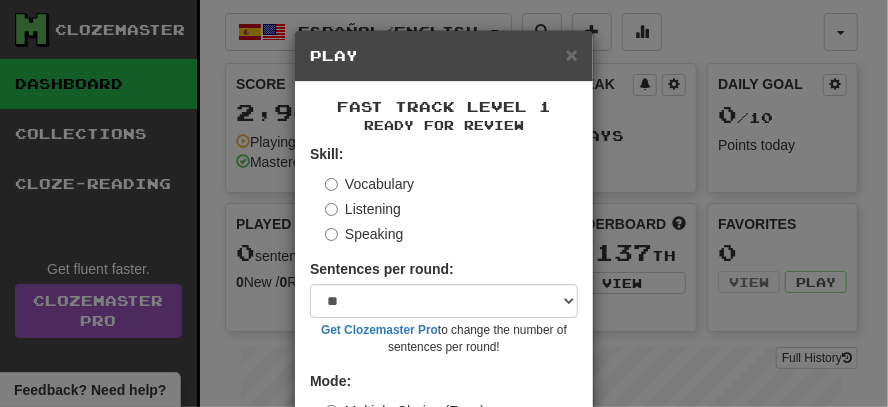 click on "Listening" at bounding box center (363, 209) 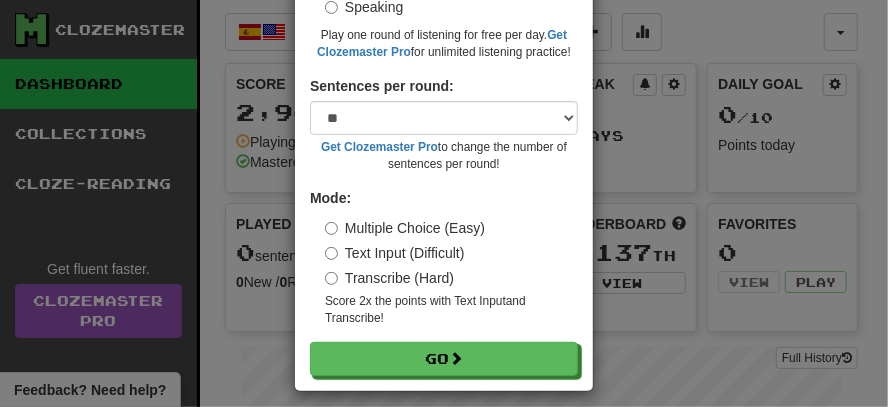 scroll, scrollTop: 241, scrollLeft: 0, axis: vertical 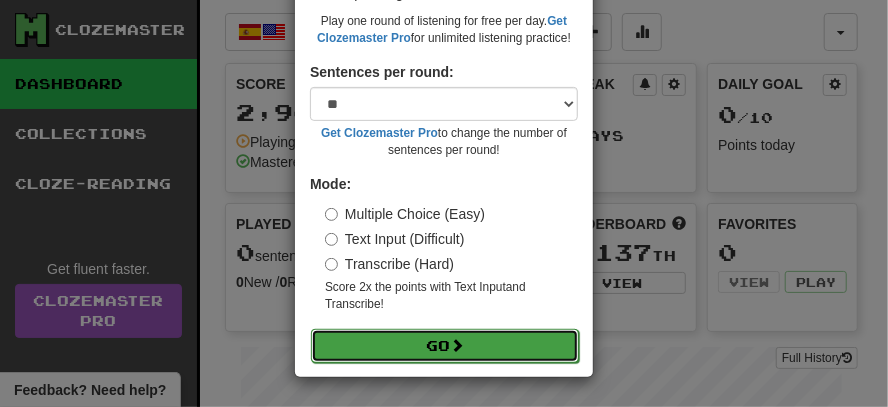 click on "Go" at bounding box center [445, 346] 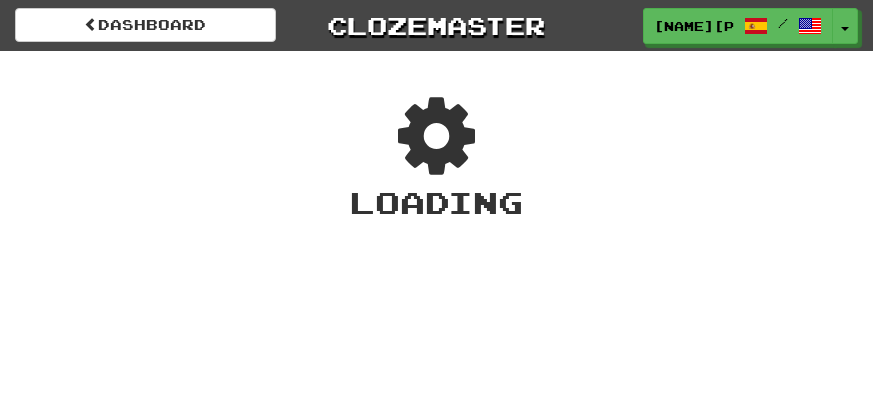 scroll, scrollTop: 0, scrollLeft: 0, axis: both 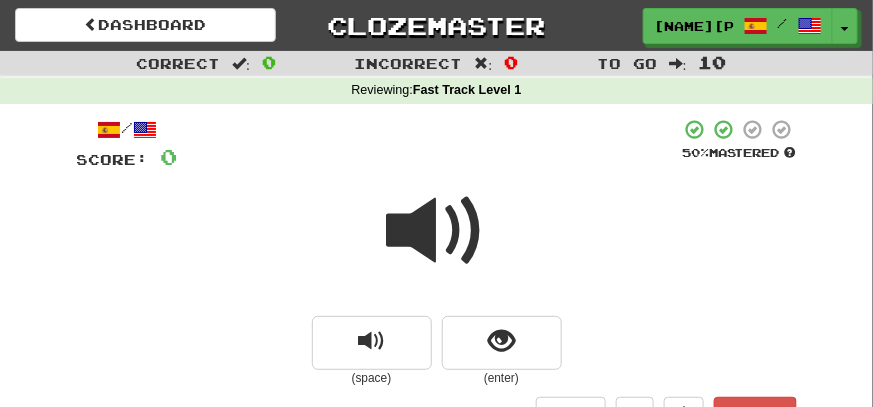 click at bounding box center (437, 231) 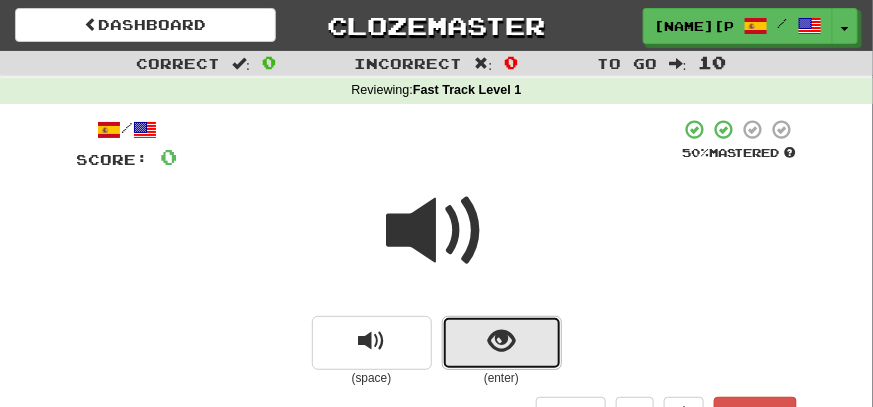 click at bounding box center (501, 341) 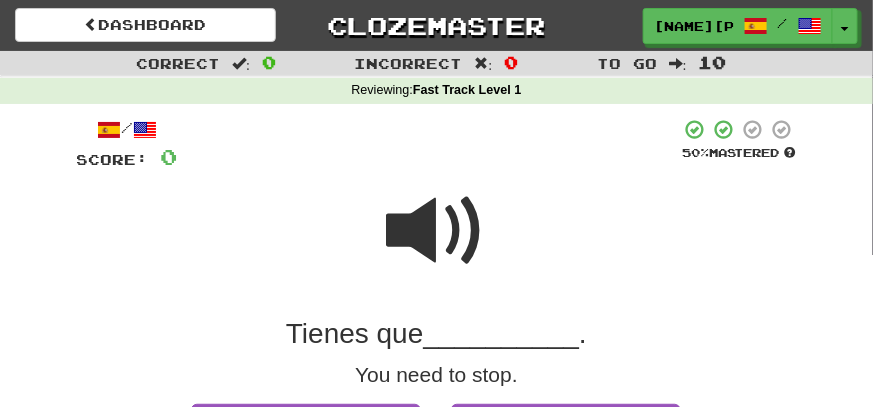 click at bounding box center [437, 231] 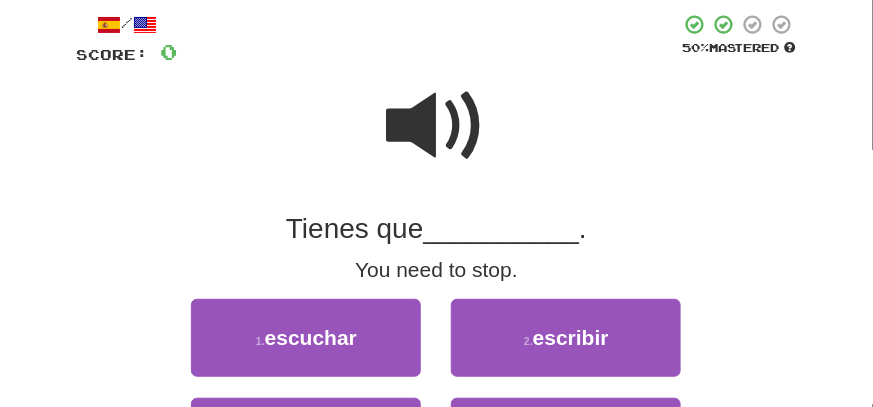 scroll, scrollTop: 199, scrollLeft: 0, axis: vertical 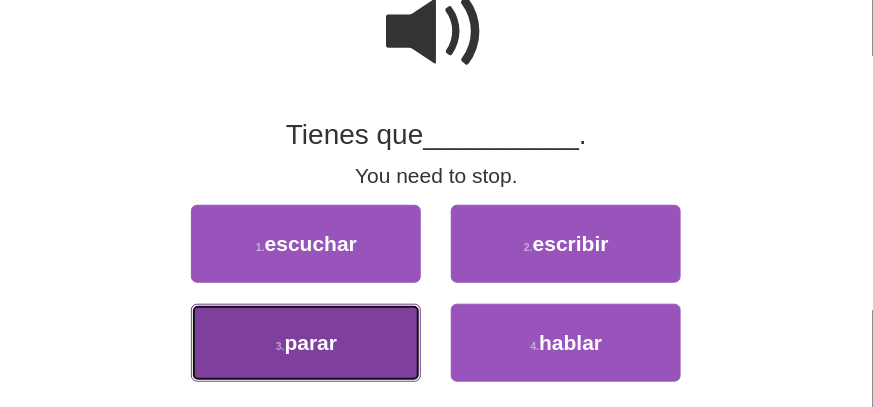 click on "parar" at bounding box center [311, 342] 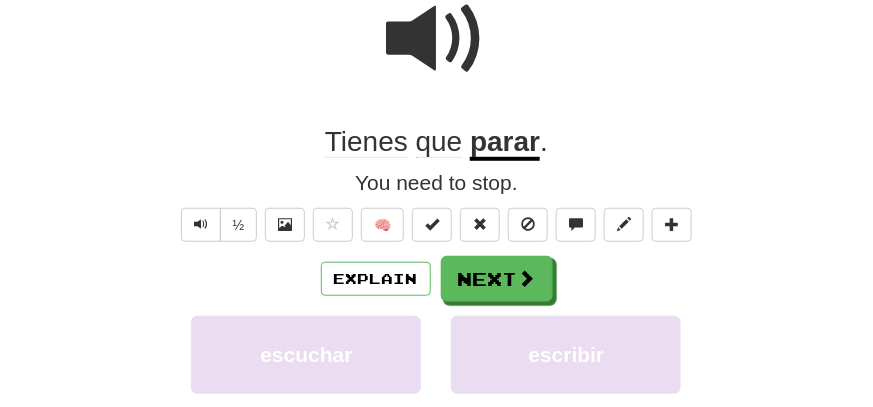 scroll, scrollTop: 206, scrollLeft: 0, axis: vertical 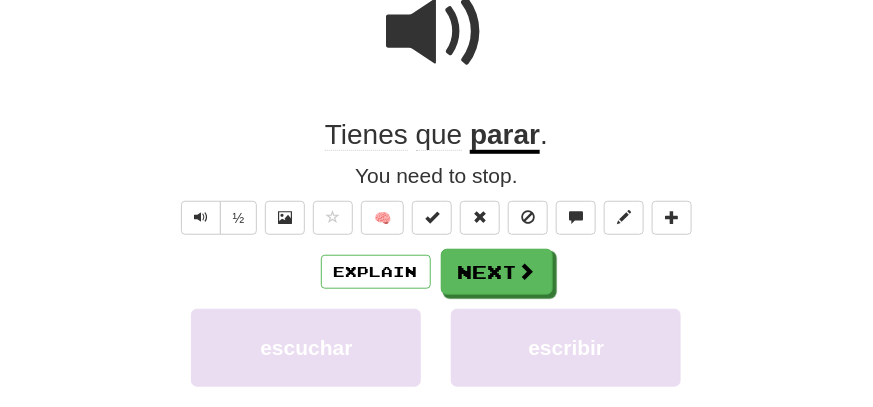 click at bounding box center [437, 32] 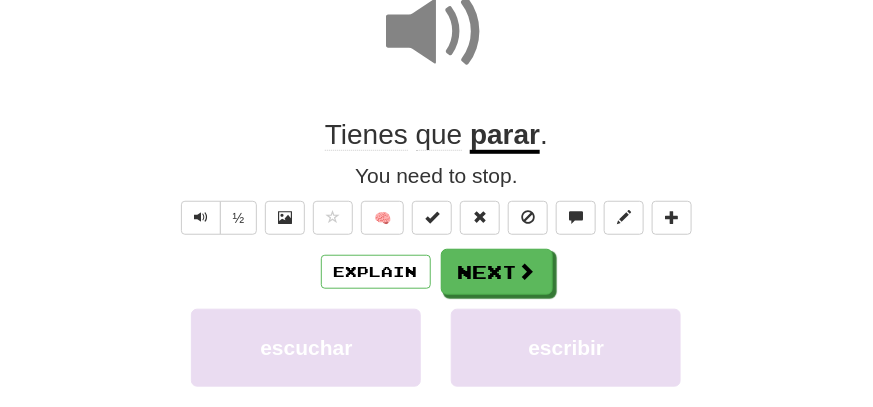 click at bounding box center [437, 32] 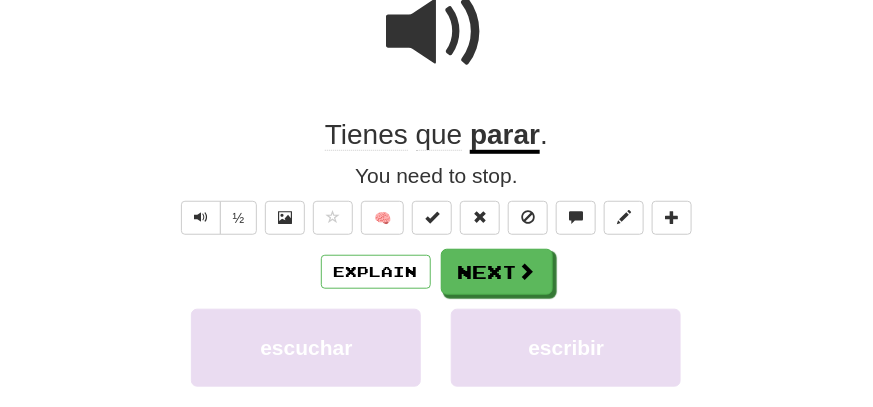 click at bounding box center (437, 32) 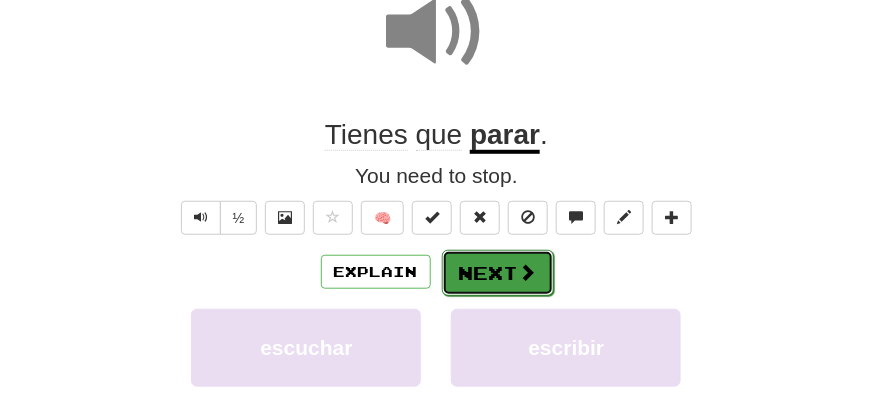 click on "Next" at bounding box center [498, 273] 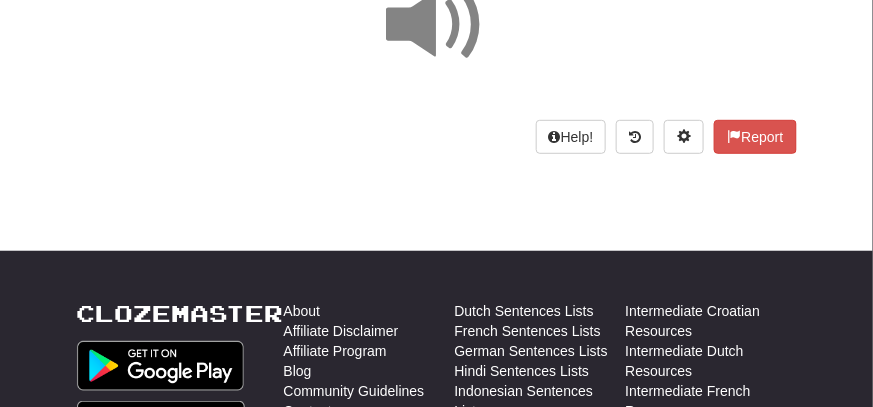 scroll, scrollTop: 6, scrollLeft: 0, axis: vertical 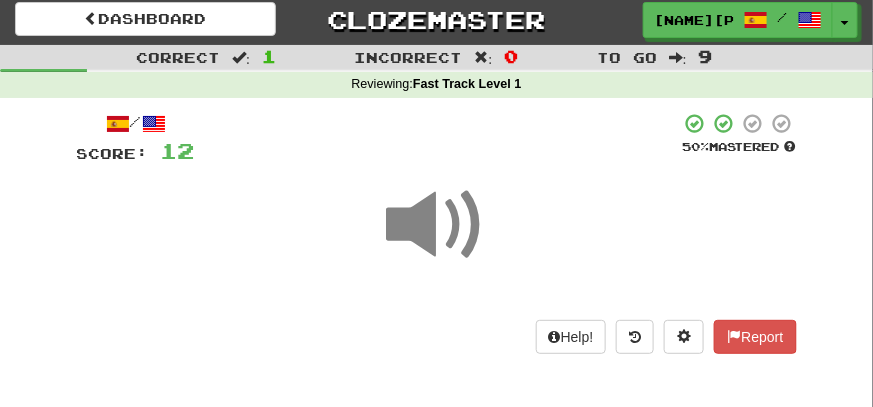 click at bounding box center [437, 225] 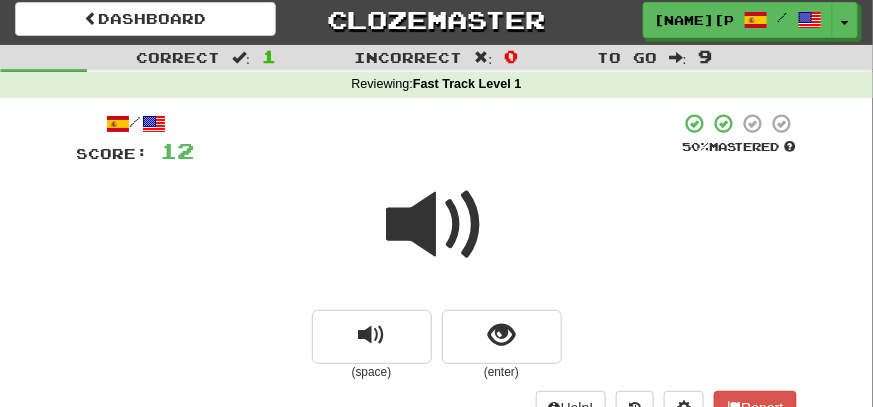 click at bounding box center [437, 225] 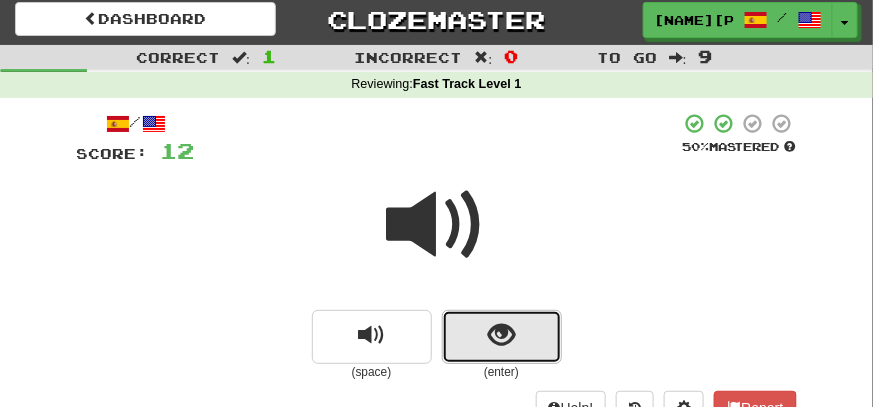 click at bounding box center (501, 335) 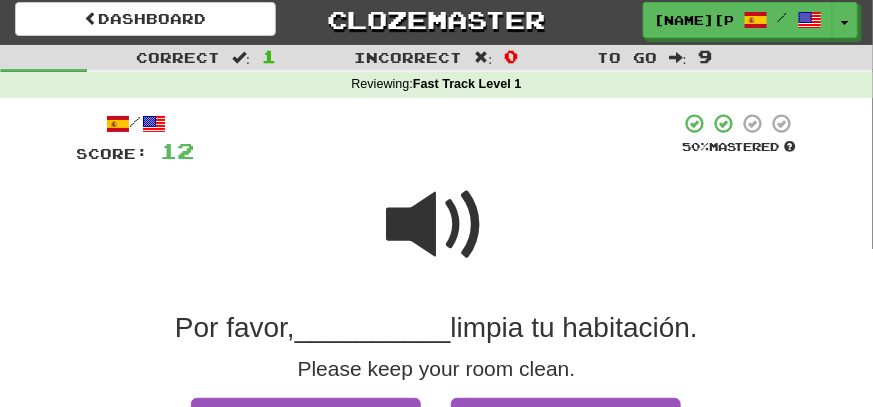scroll, scrollTop: 106, scrollLeft: 0, axis: vertical 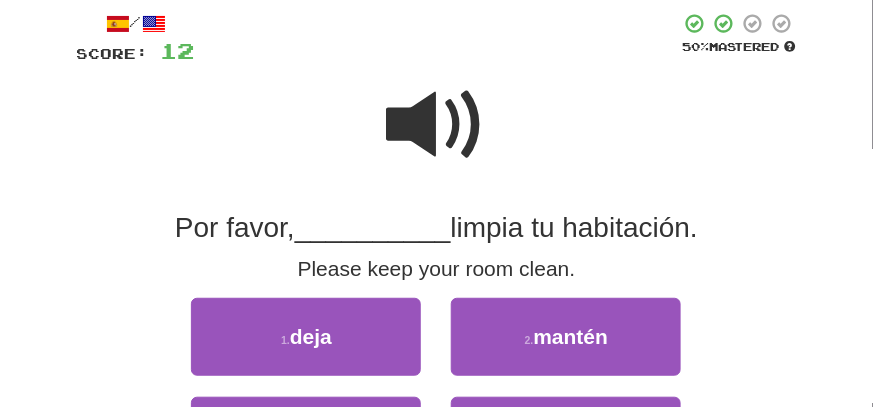 click at bounding box center (437, 125) 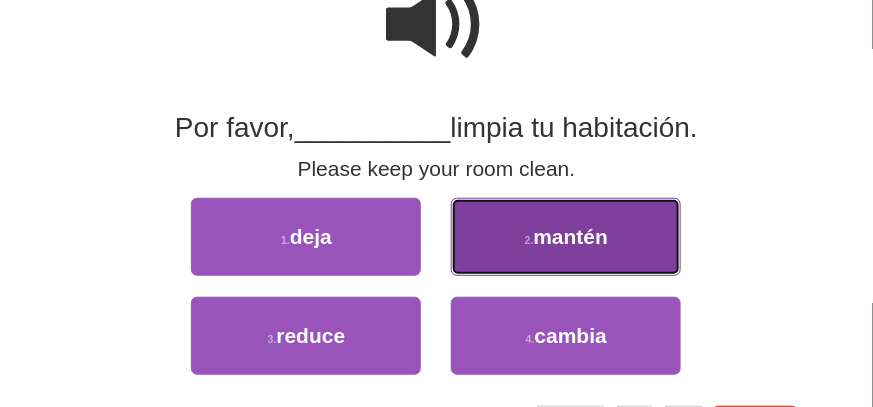 click on "mantén" at bounding box center [571, 236] 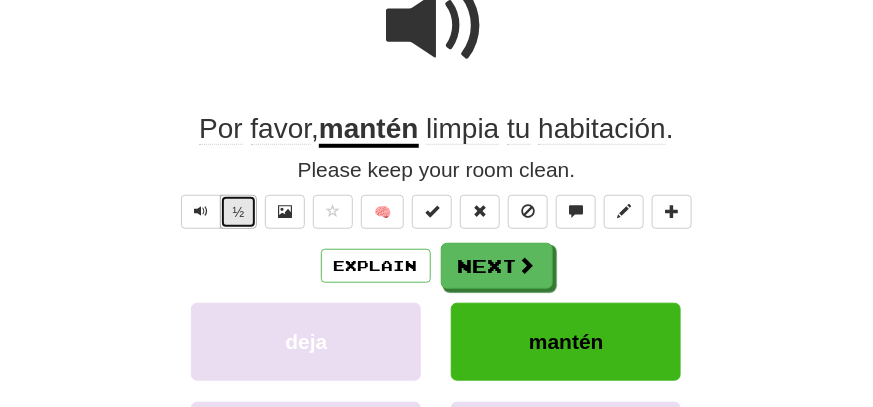 click on "½" at bounding box center [239, 212] 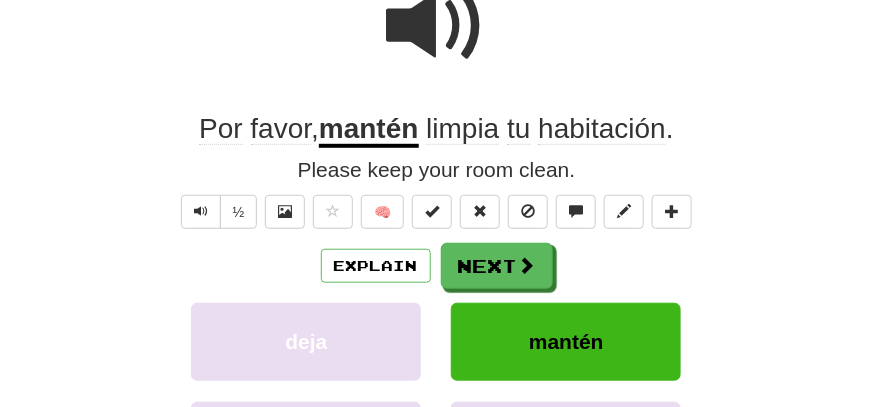 click on "habitación" at bounding box center (602, 129) 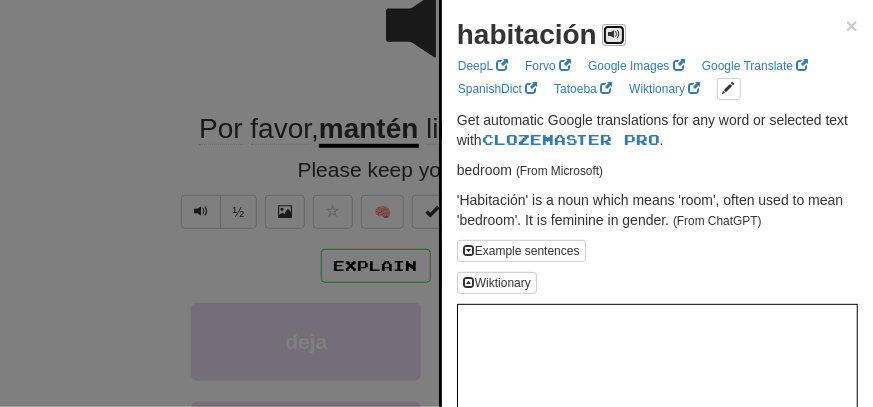 click at bounding box center (614, 34) 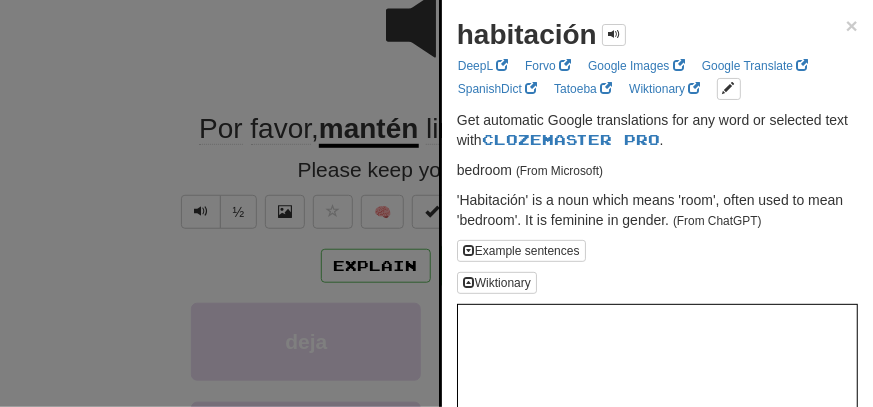click at bounding box center (436, 203) 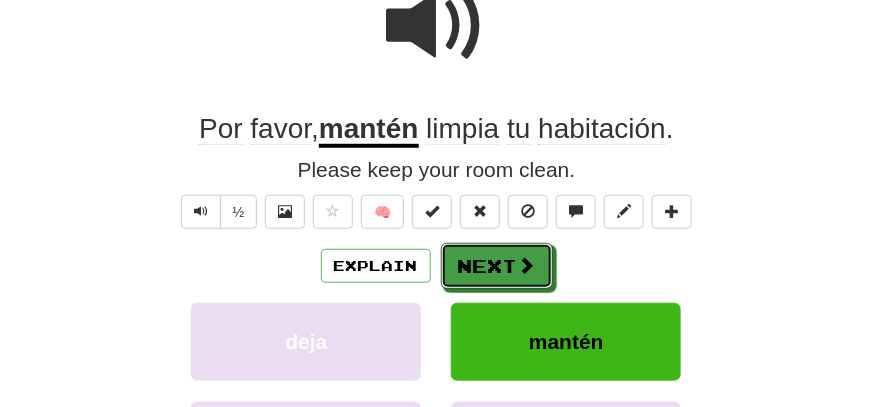 click on "Next" at bounding box center (497, 266) 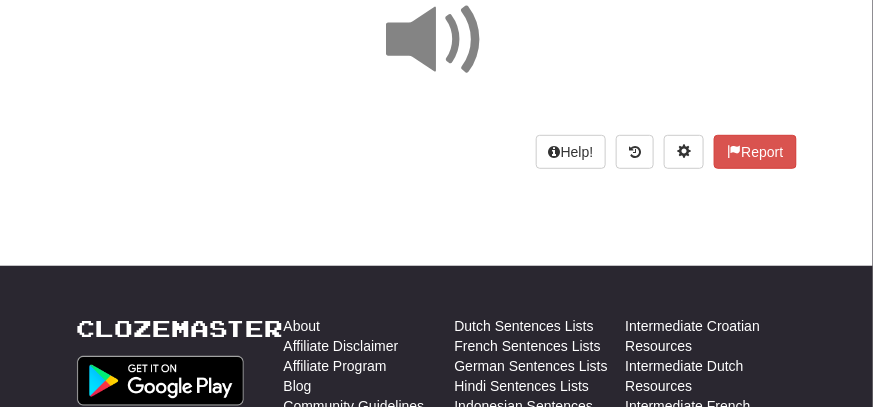 scroll, scrollTop: 112, scrollLeft: 0, axis: vertical 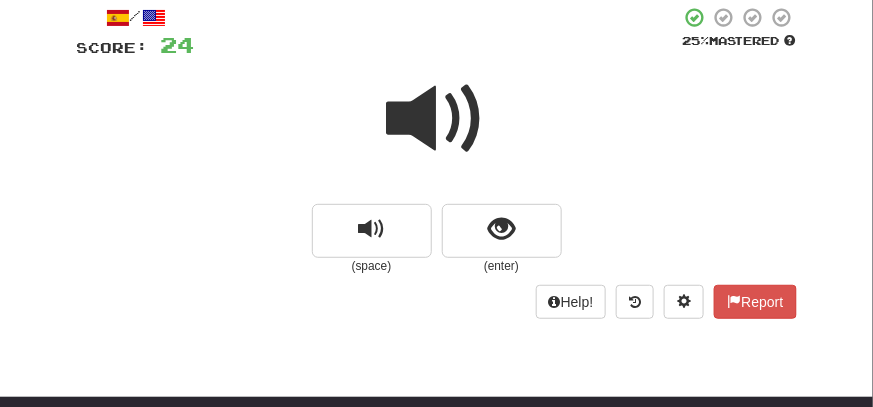 click at bounding box center [437, 119] 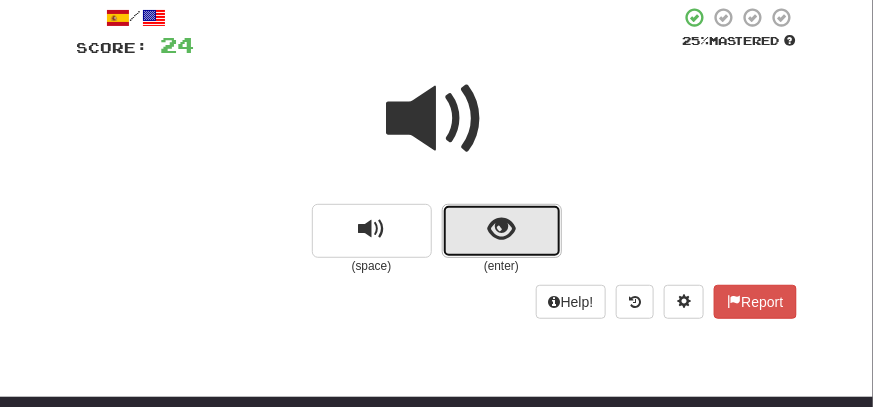click at bounding box center [501, 229] 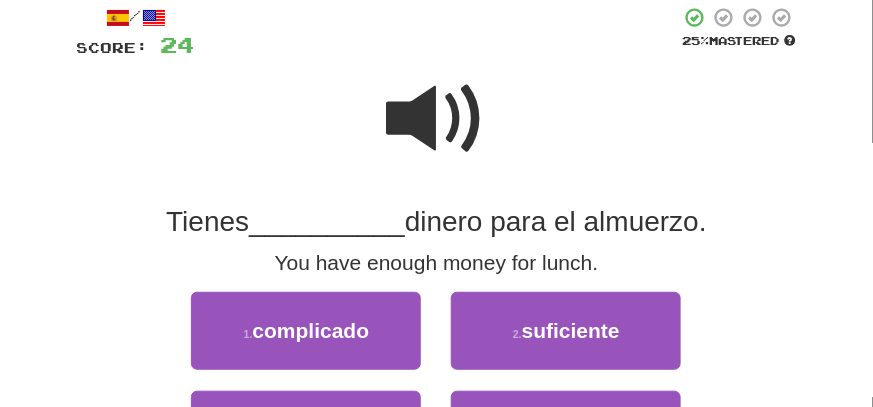 click at bounding box center (437, 119) 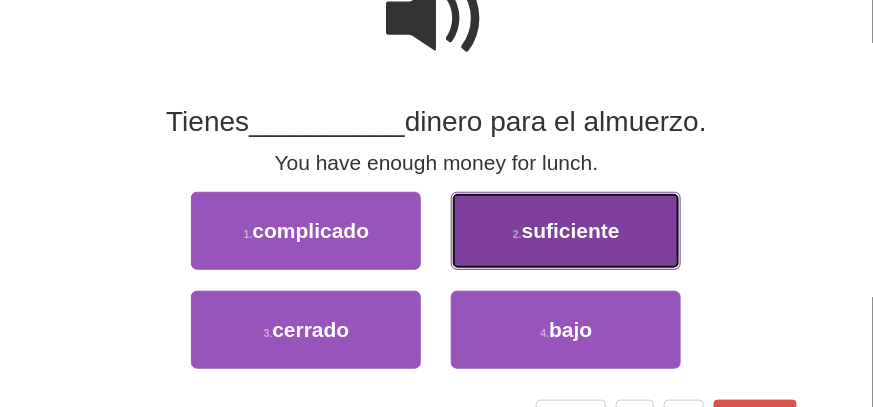 click on "suficiente" at bounding box center (571, 230) 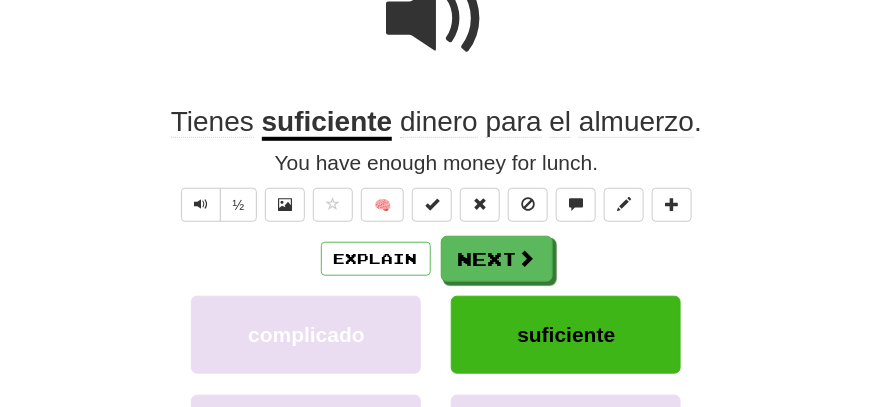 click on "almuerzo" at bounding box center [636, 122] 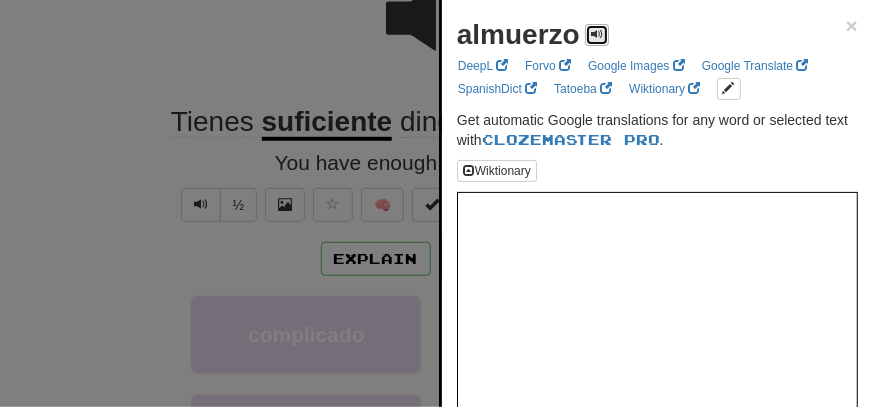 click at bounding box center (597, 34) 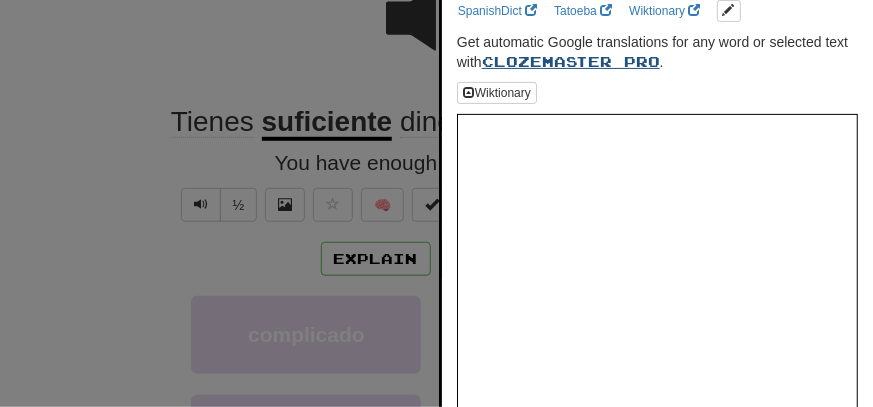 scroll, scrollTop: 199, scrollLeft: 0, axis: vertical 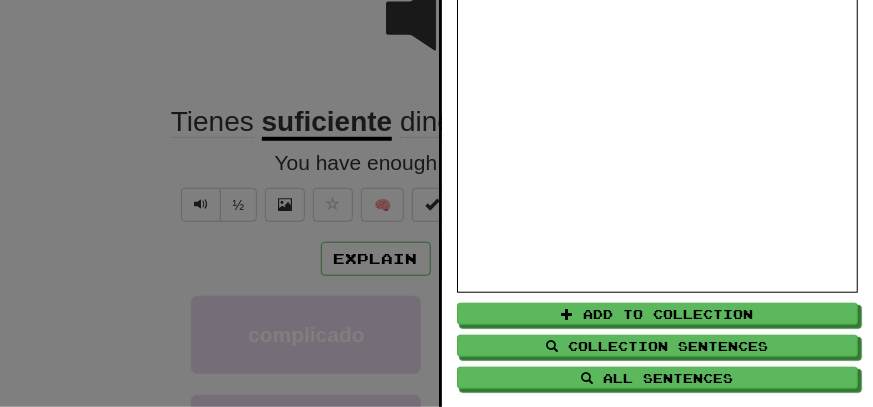click at bounding box center [436, 203] 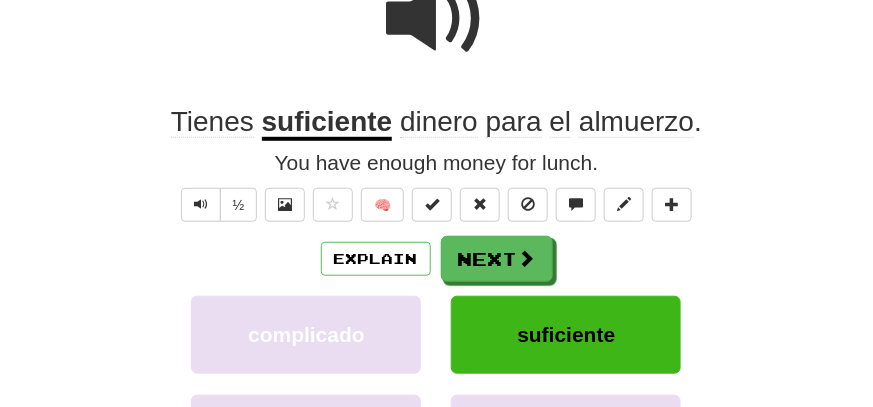 click at bounding box center [437, 19] 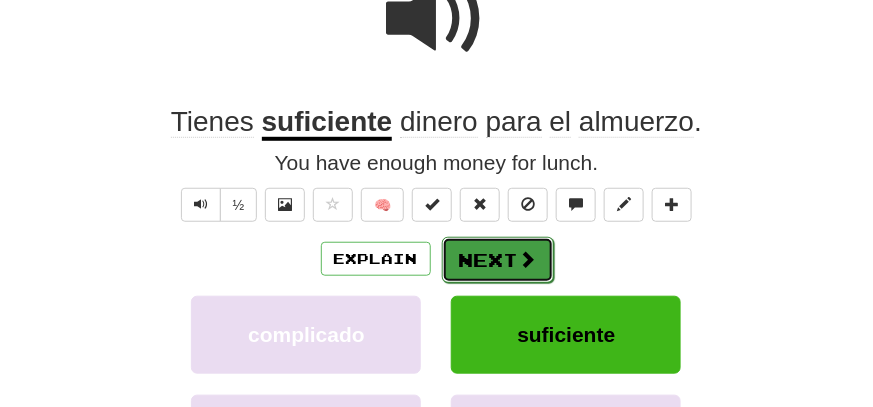 click at bounding box center [528, 259] 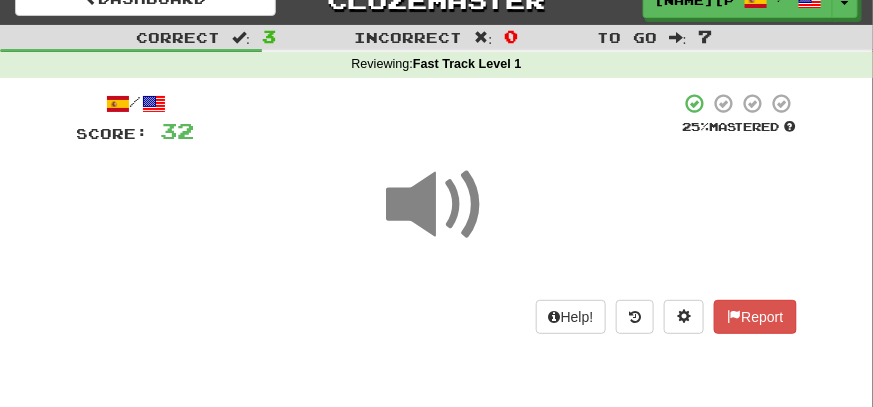 scroll, scrollTop: 19, scrollLeft: 0, axis: vertical 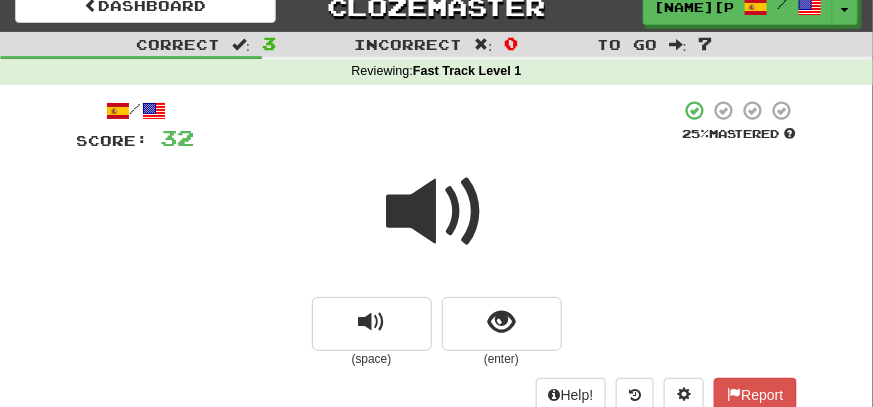 click at bounding box center (437, 212) 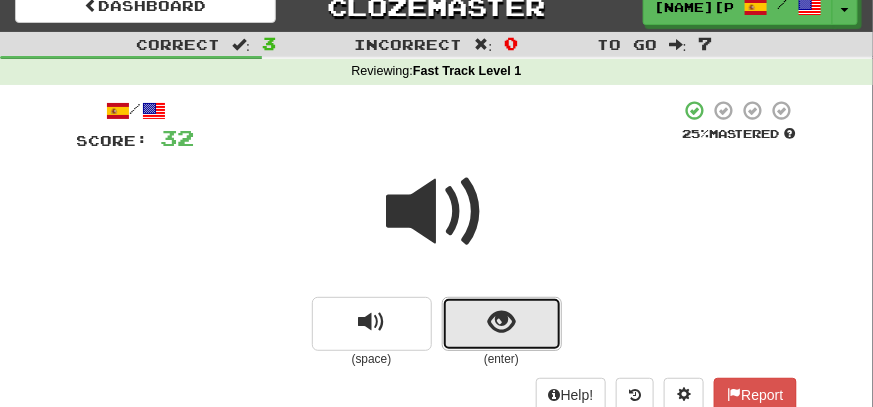 click at bounding box center [502, 324] 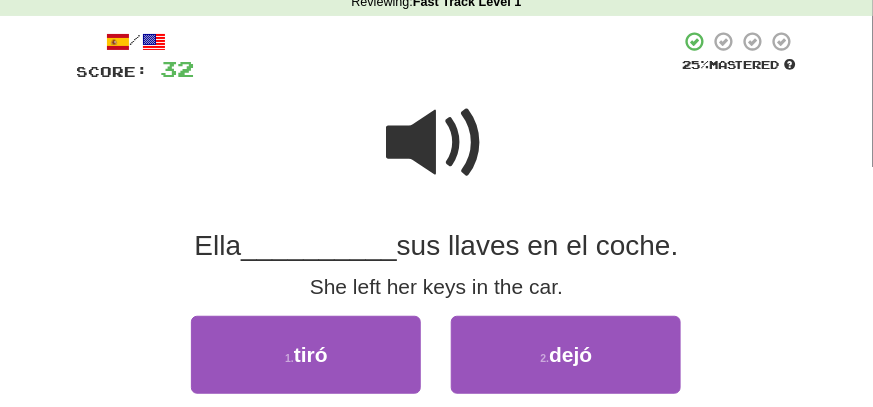 scroll, scrollTop: 119, scrollLeft: 0, axis: vertical 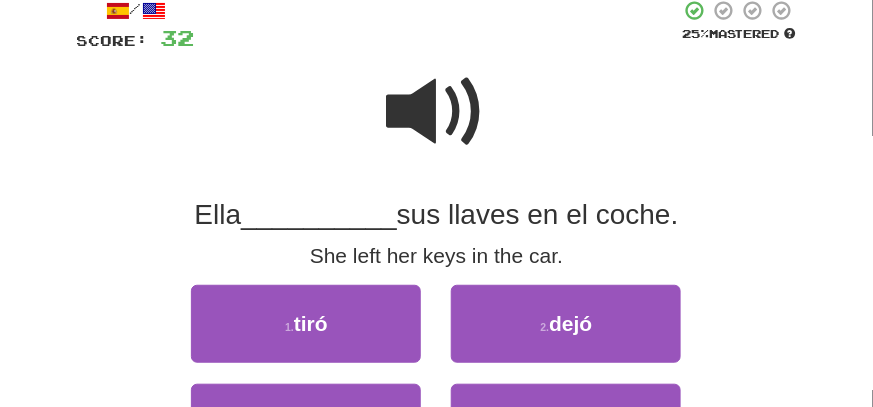 click at bounding box center (437, 112) 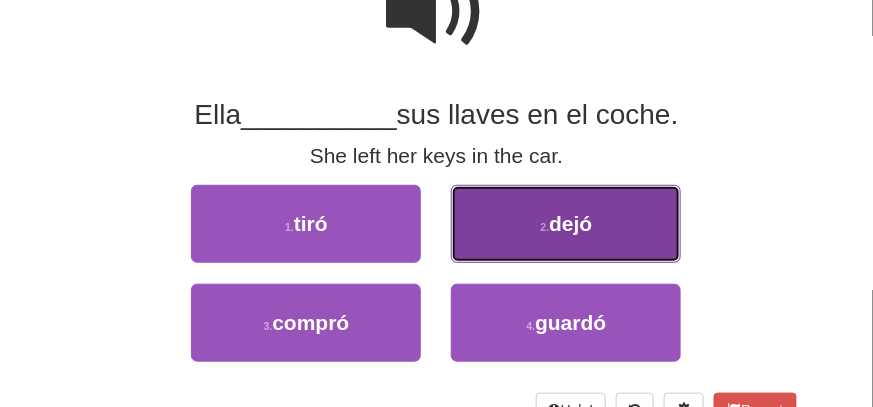 click on "2 .  dejó" at bounding box center [566, 224] 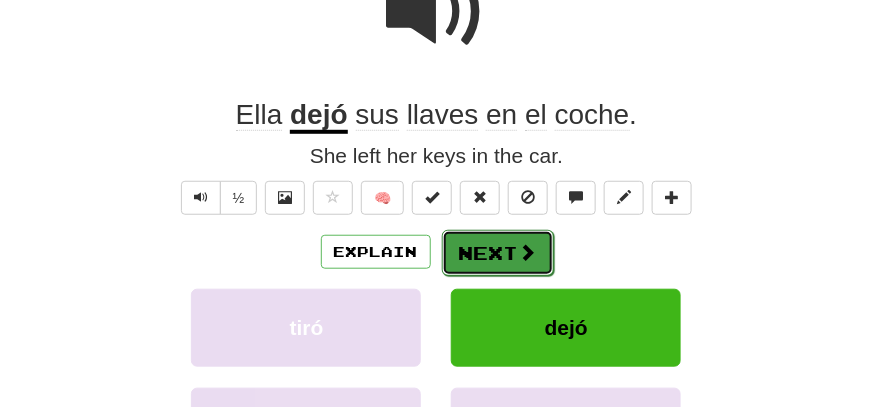 click on "Next" at bounding box center [498, 253] 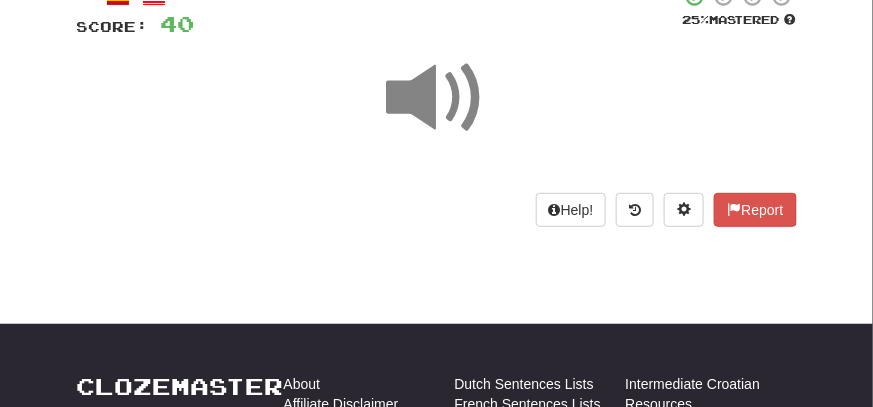 scroll, scrollTop: 25, scrollLeft: 0, axis: vertical 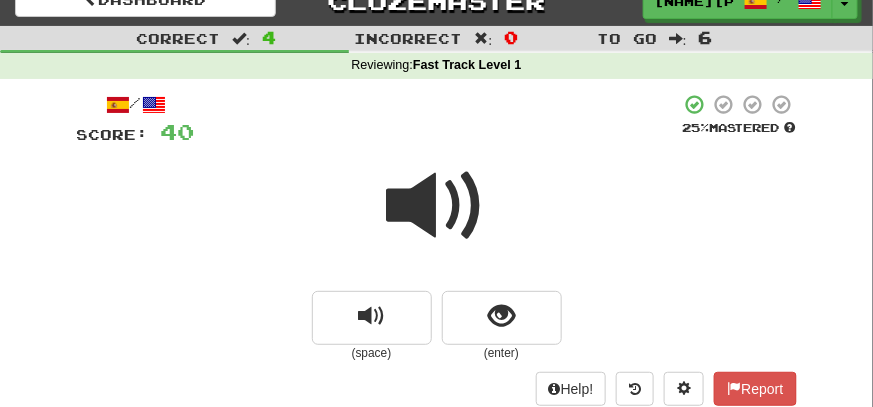 click at bounding box center (437, 206) 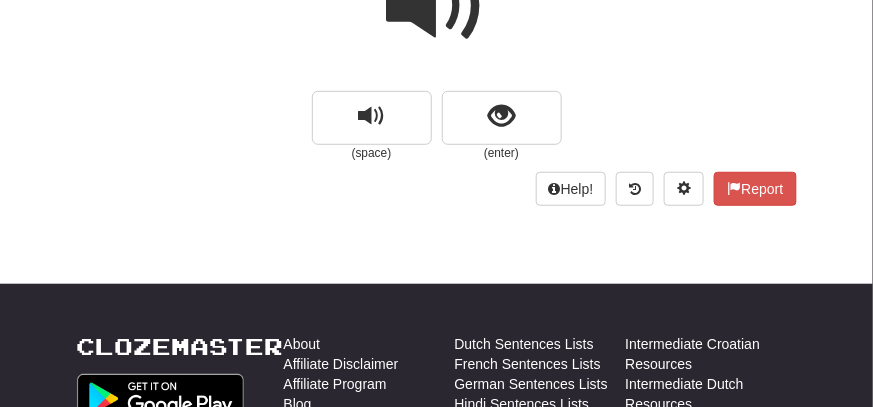 scroll, scrollTop: 226, scrollLeft: 0, axis: vertical 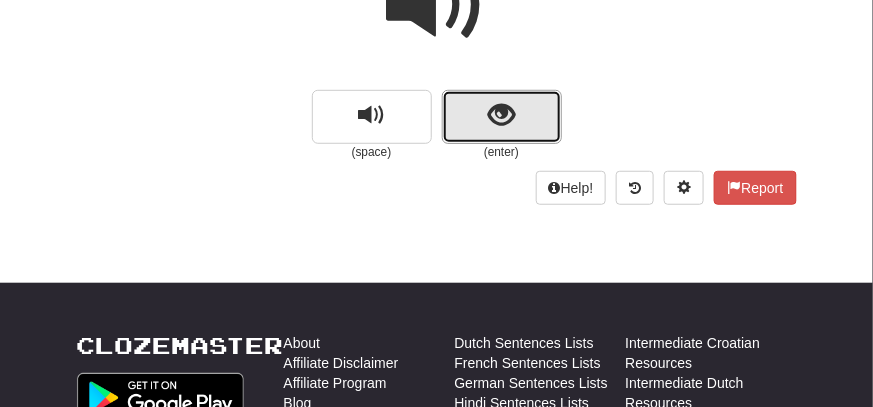 click at bounding box center [501, 115] 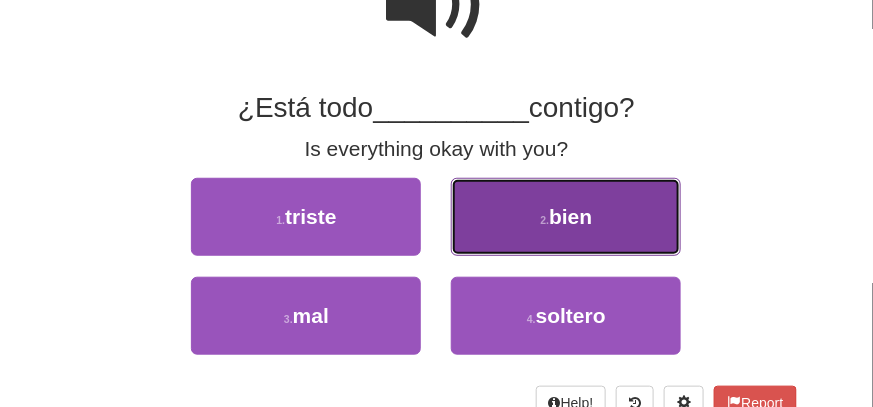 click on "2 .  bien" at bounding box center [566, 217] 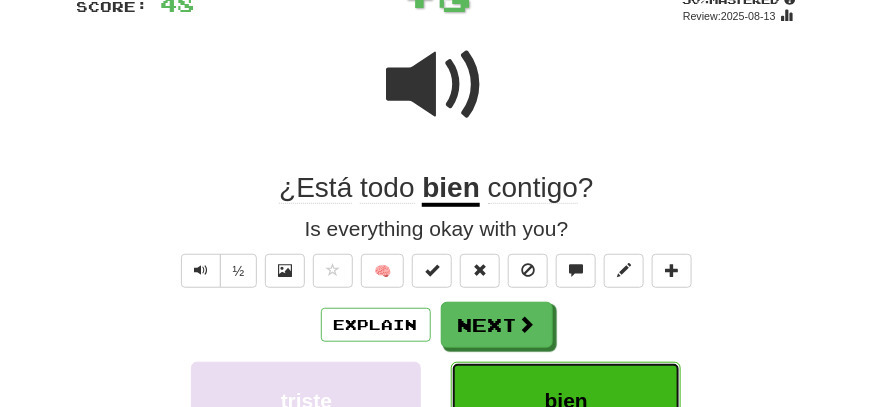 scroll, scrollTop: 132, scrollLeft: 0, axis: vertical 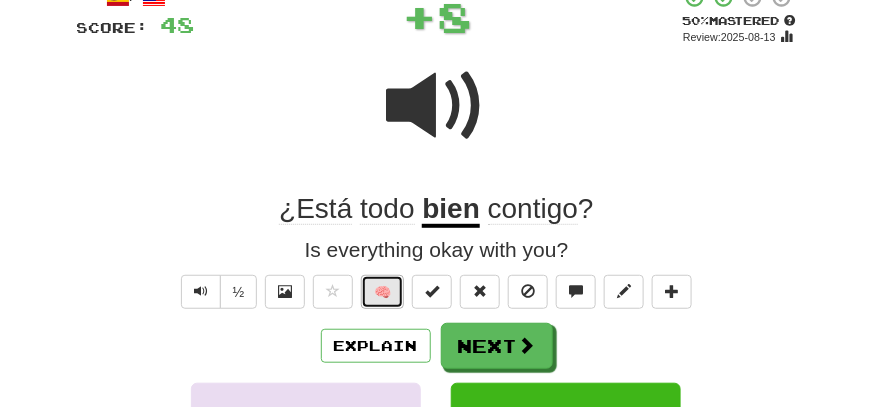 click on "🧠" at bounding box center (382, 292) 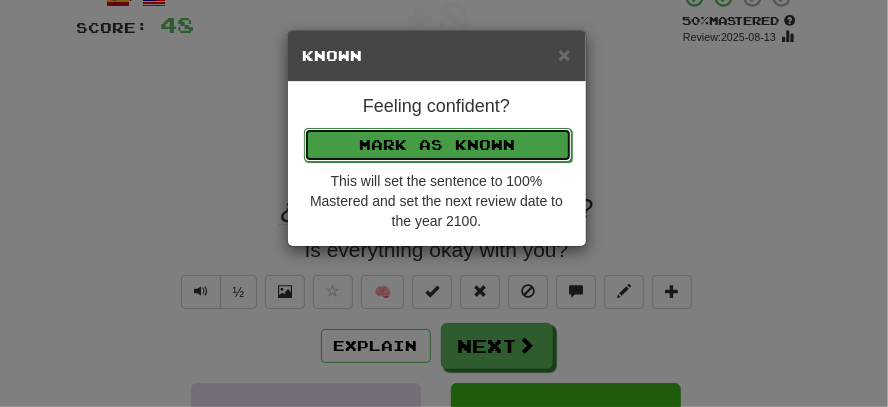 click on "Mark as Known" at bounding box center (438, 145) 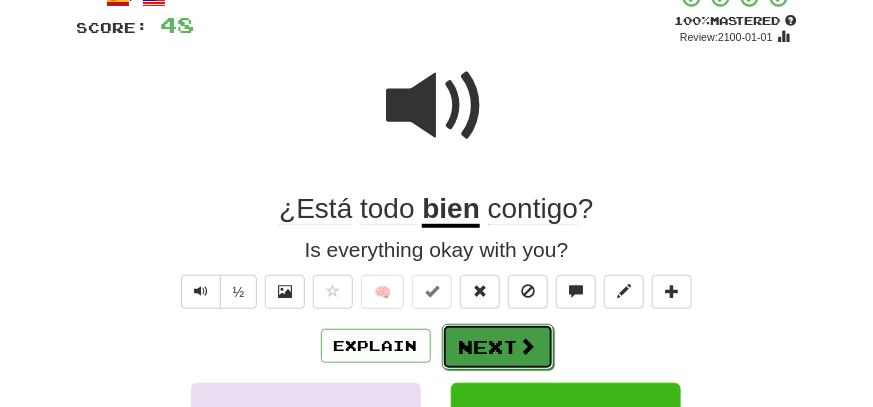 click at bounding box center (528, 346) 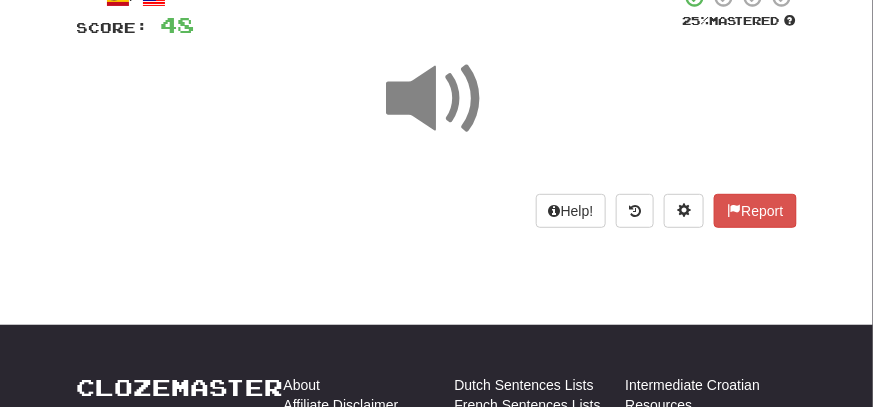 scroll, scrollTop: 32, scrollLeft: 0, axis: vertical 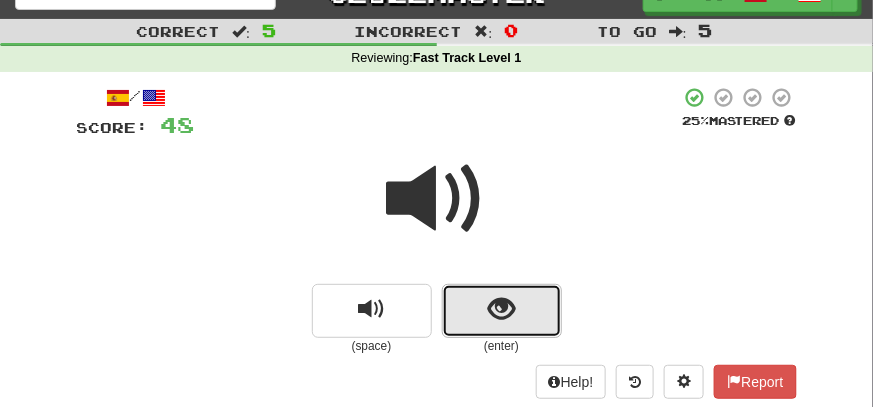 click at bounding box center [501, 309] 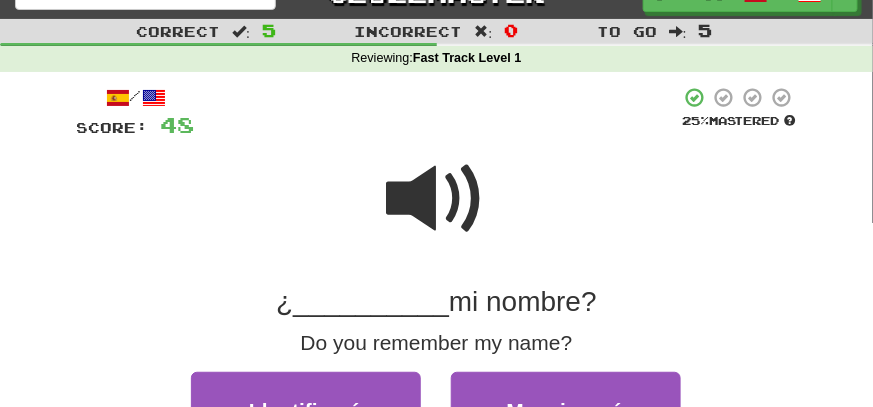 click at bounding box center (437, 199) 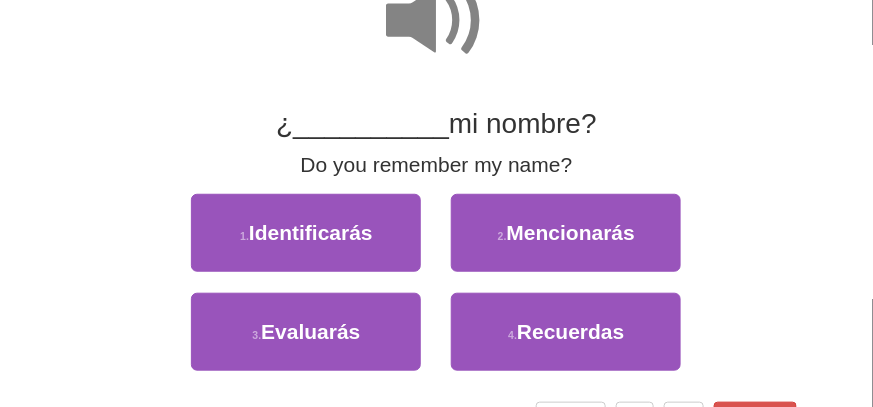scroll, scrollTop: 232, scrollLeft: 0, axis: vertical 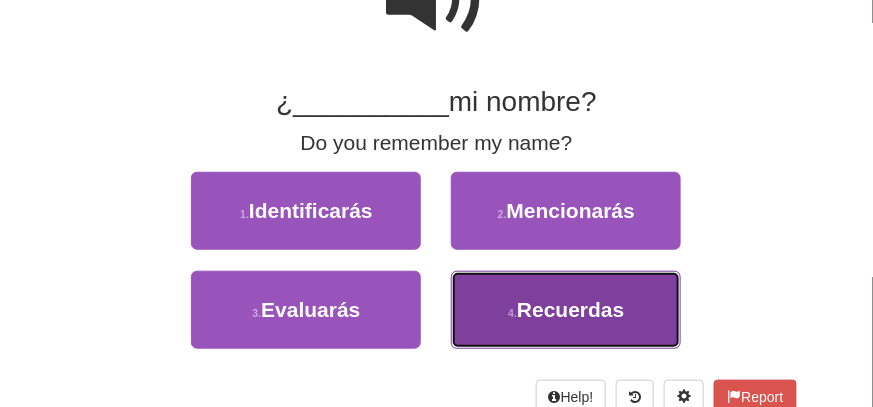 click on "4 .  Recuerdas" at bounding box center (566, 310) 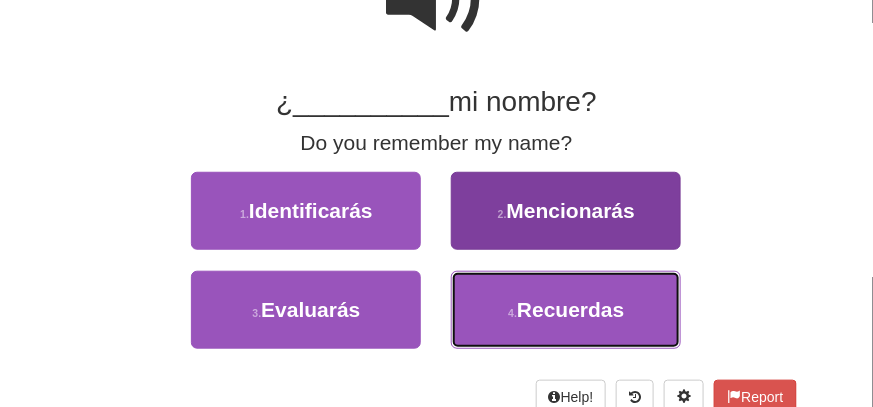 scroll, scrollTop: 239, scrollLeft: 0, axis: vertical 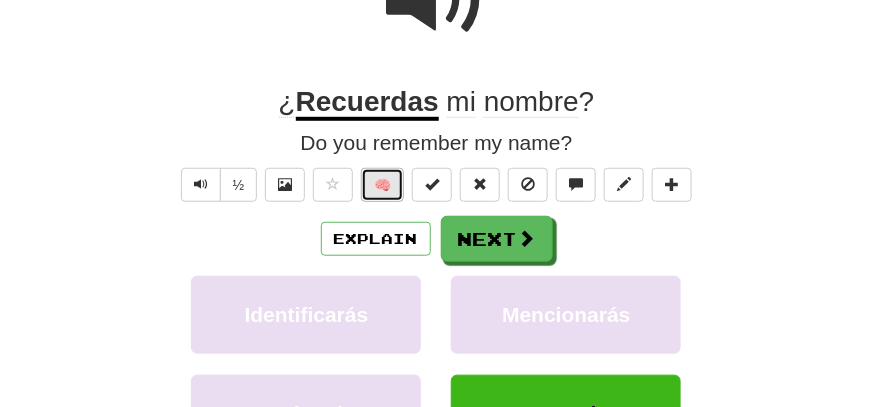 click on "🧠" at bounding box center (382, 185) 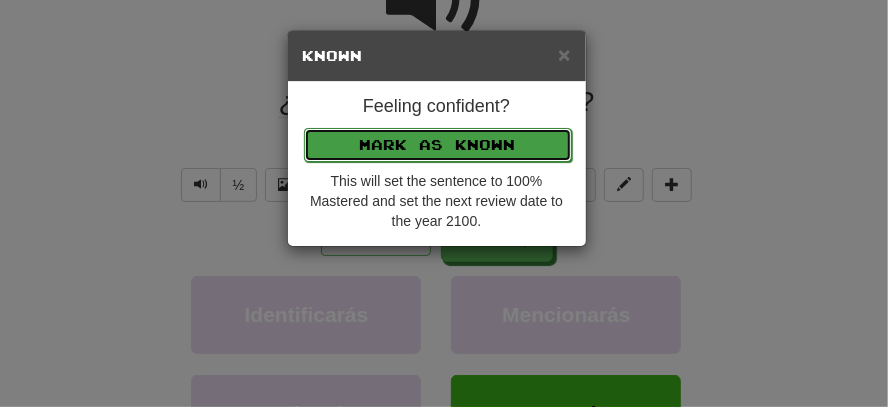 click on "Mark as Known" at bounding box center (438, 145) 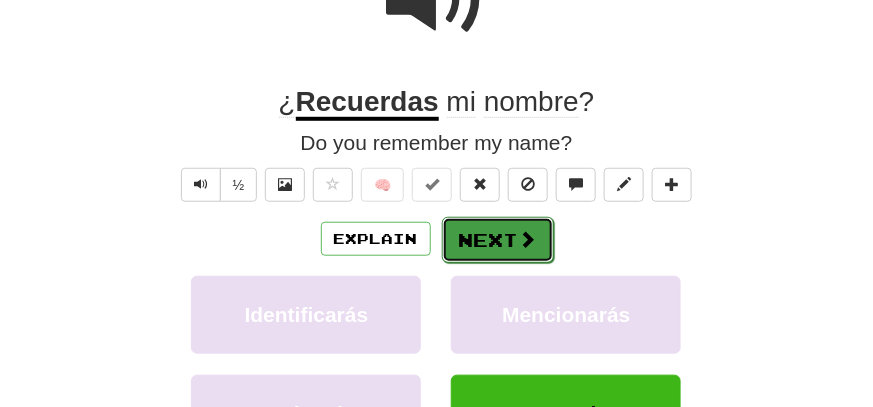 click on "Next" at bounding box center [498, 240] 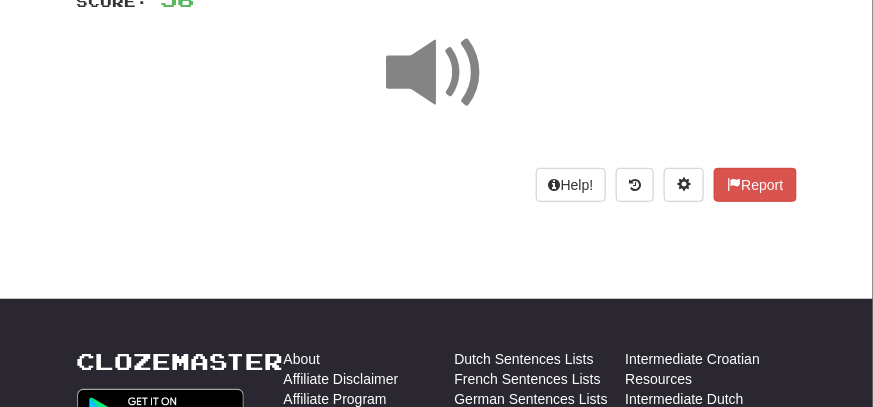 scroll, scrollTop: 138, scrollLeft: 0, axis: vertical 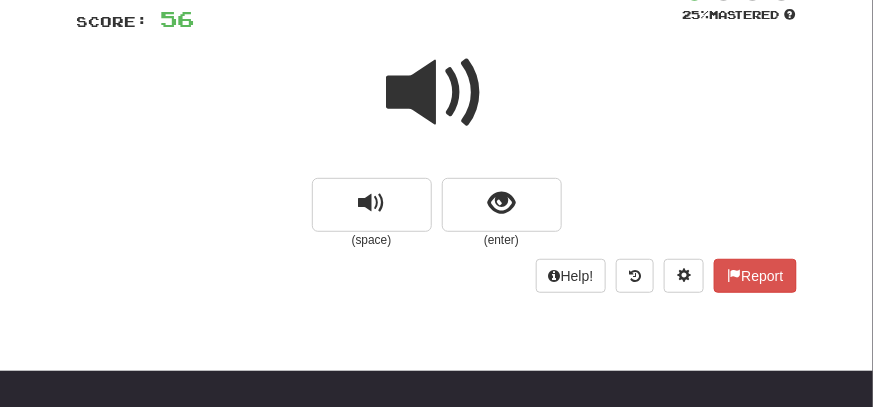 click at bounding box center [437, 93] 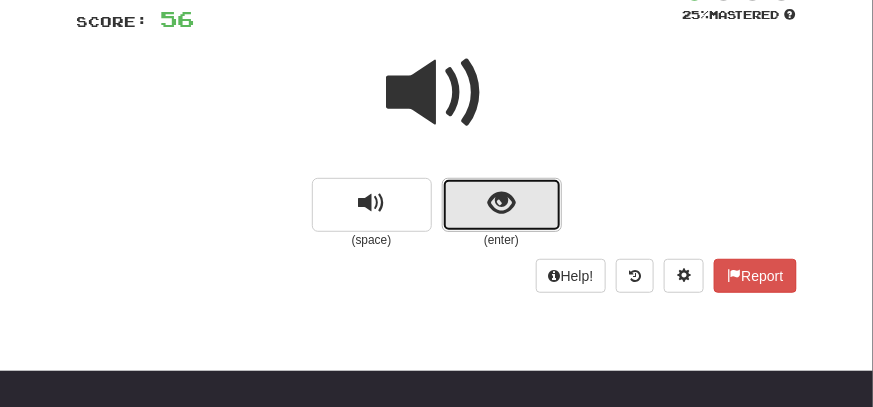 click at bounding box center (502, 205) 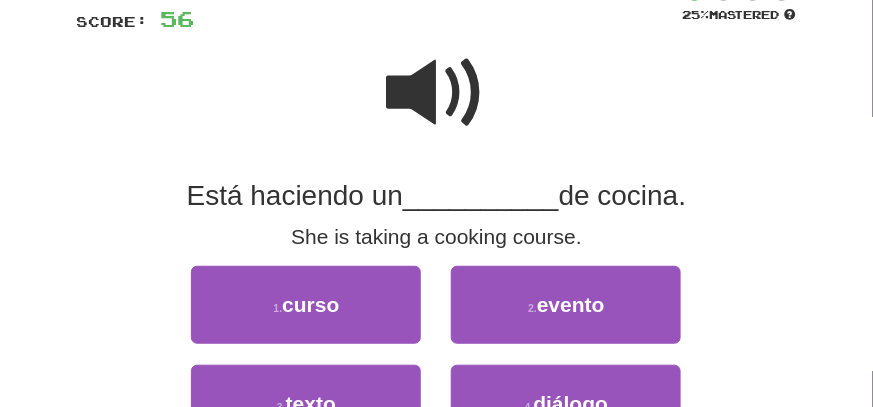 scroll, scrollTop: 239, scrollLeft: 0, axis: vertical 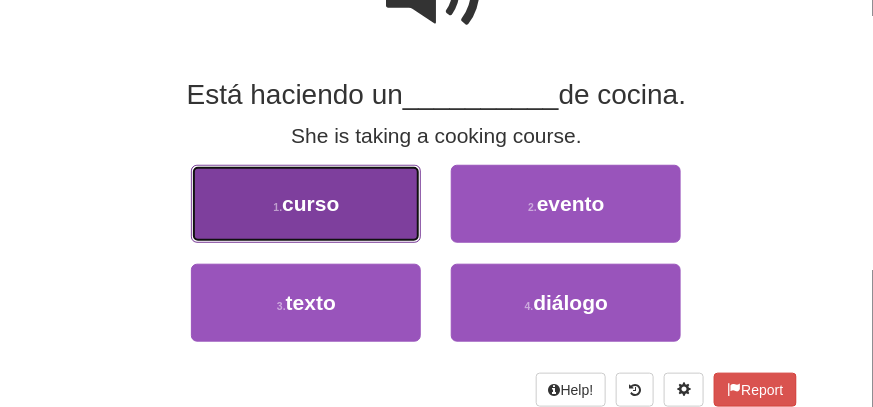 click on "1 .  curso" at bounding box center (306, 204) 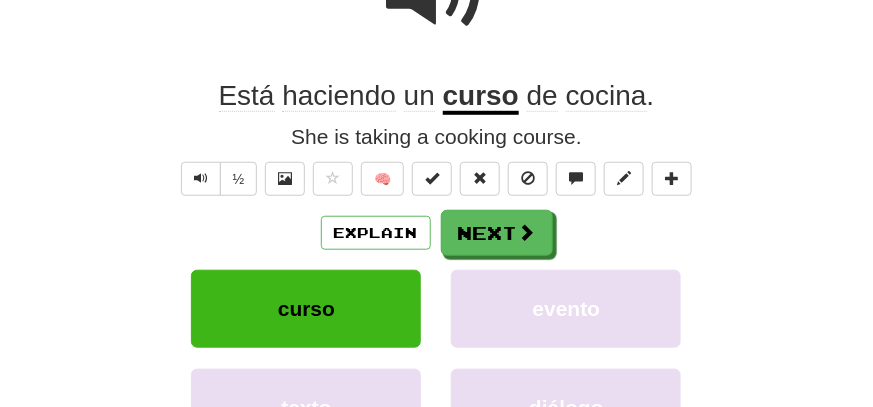 click on "cocina" at bounding box center (606, 96) 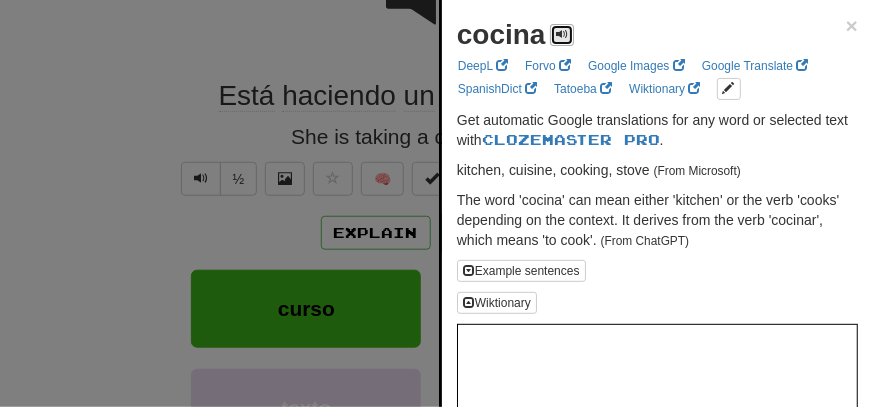 click at bounding box center [562, 34] 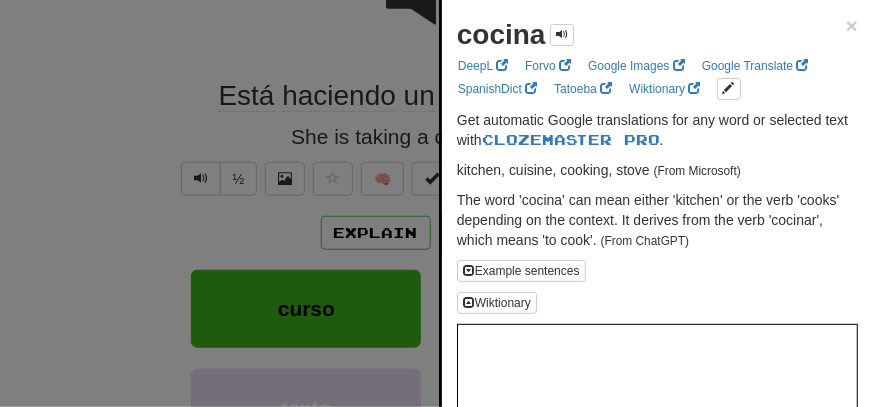 click at bounding box center [436, 203] 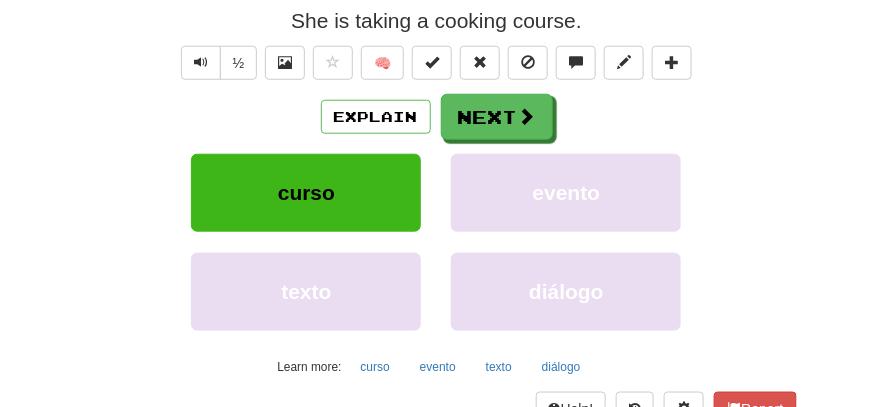 scroll, scrollTop: 445, scrollLeft: 0, axis: vertical 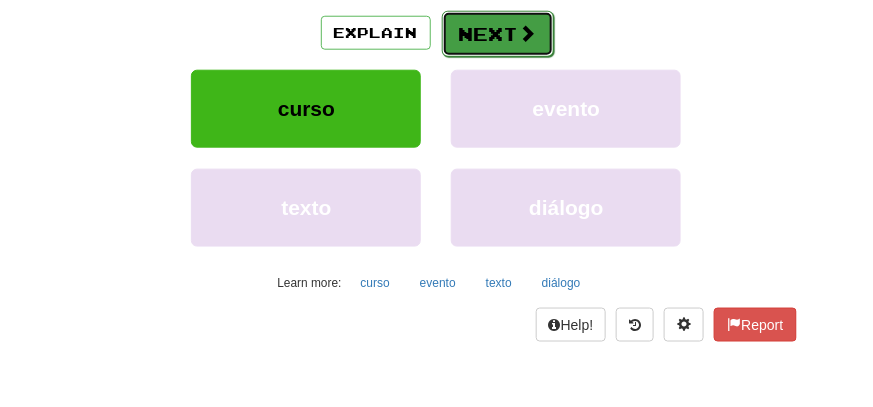 click on "Next" at bounding box center (498, 34) 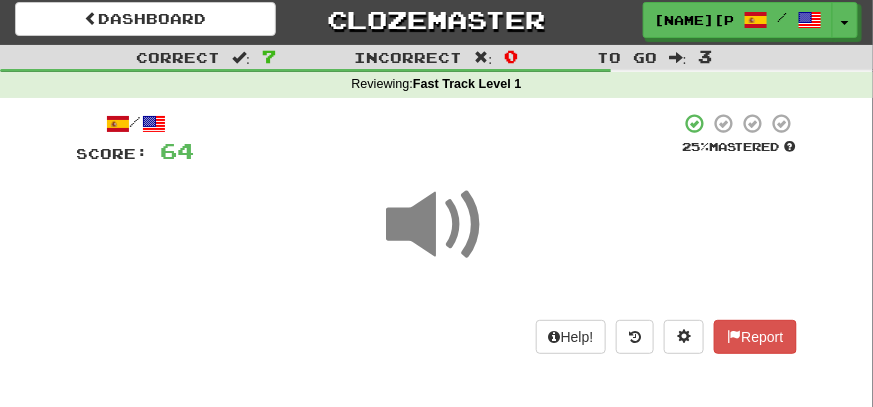scroll, scrollTop: 0, scrollLeft: 0, axis: both 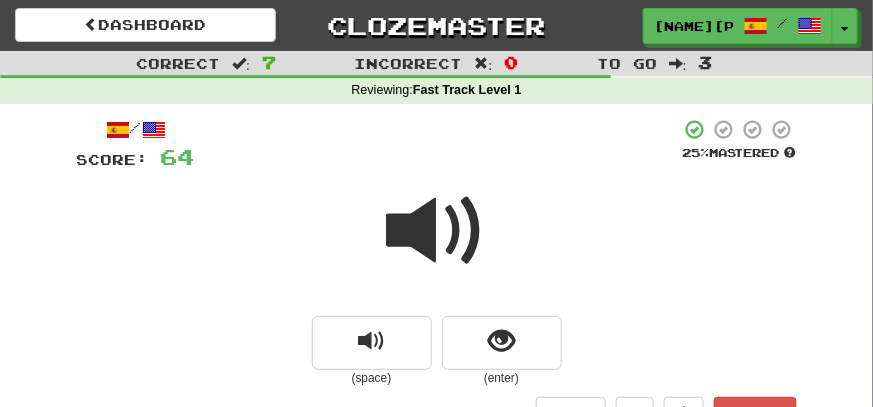 click at bounding box center [437, 231] 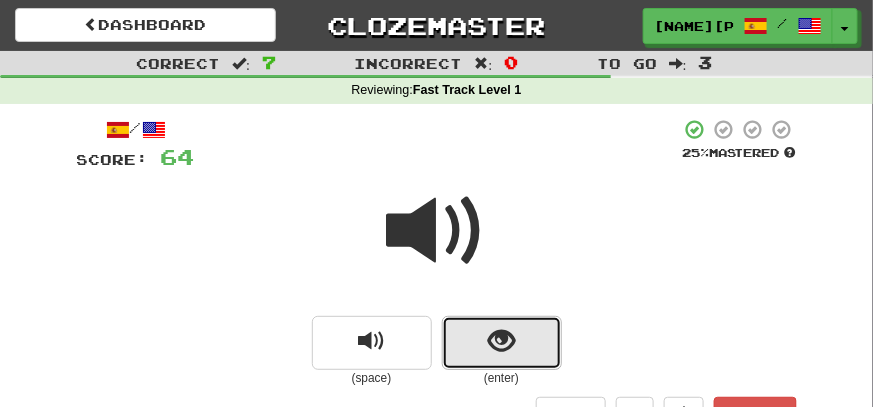 click at bounding box center [501, 341] 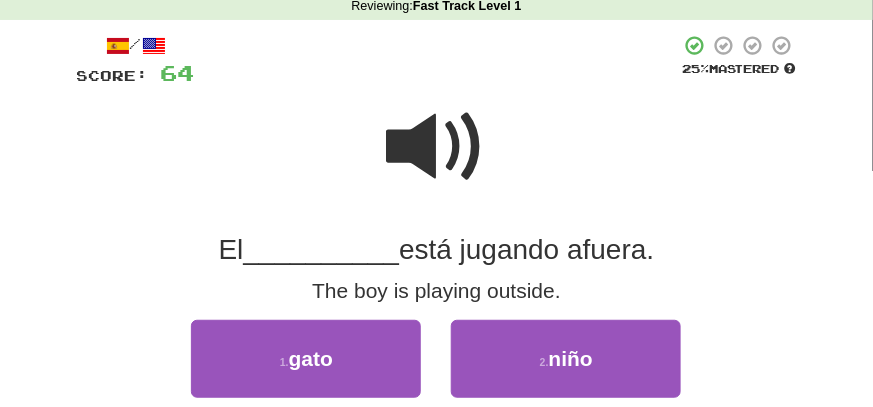scroll, scrollTop: 99, scrollLeft: 0, axis: vertical 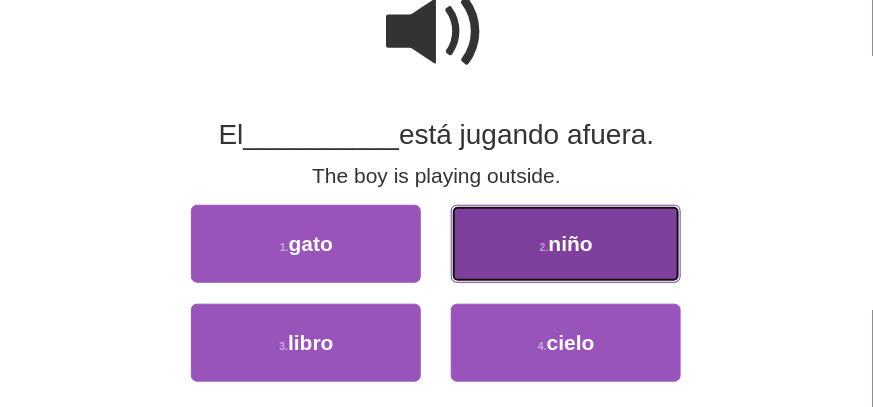 click on "niño" at bounding box center (571, 243) 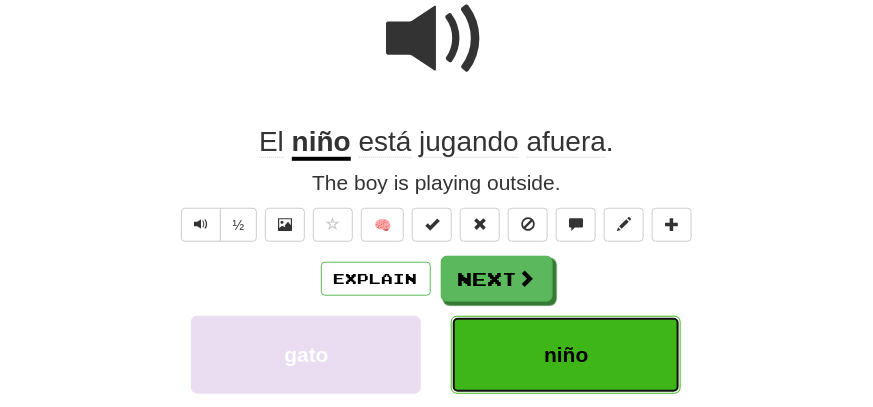 scroll, scrollTop: 206, scrollLeft: 0, axis: vertical 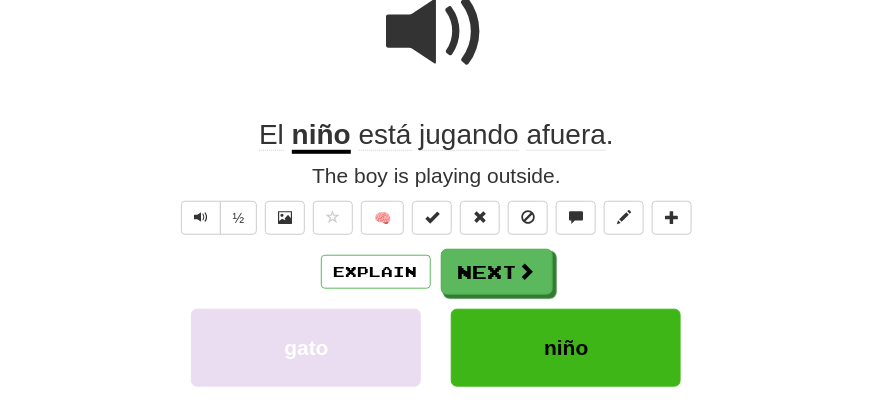 click at bounding box center (437, 32) 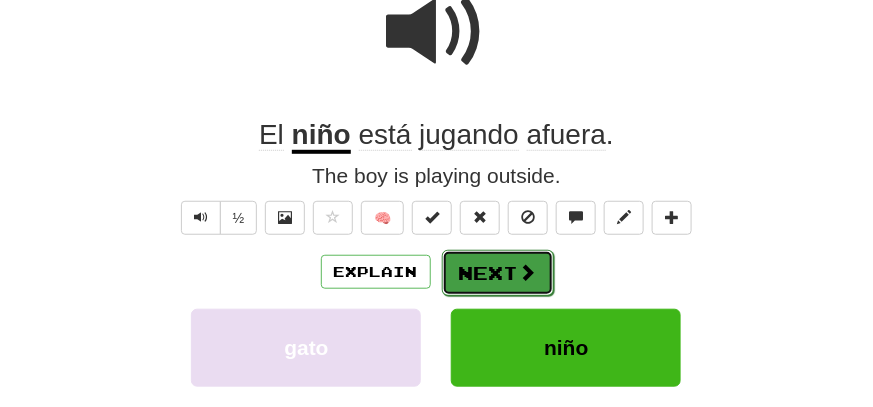 click on "Next" at bounding box center (498, 273) 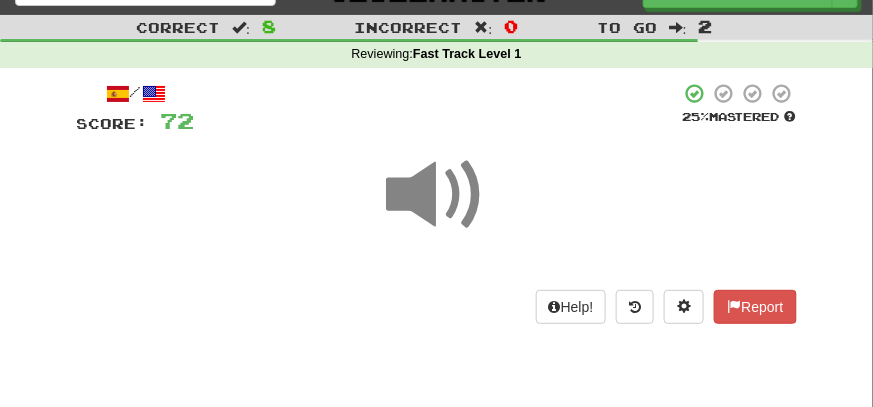 scroll, scrollTop: 6, scrollLeft: 0, axis: vertical 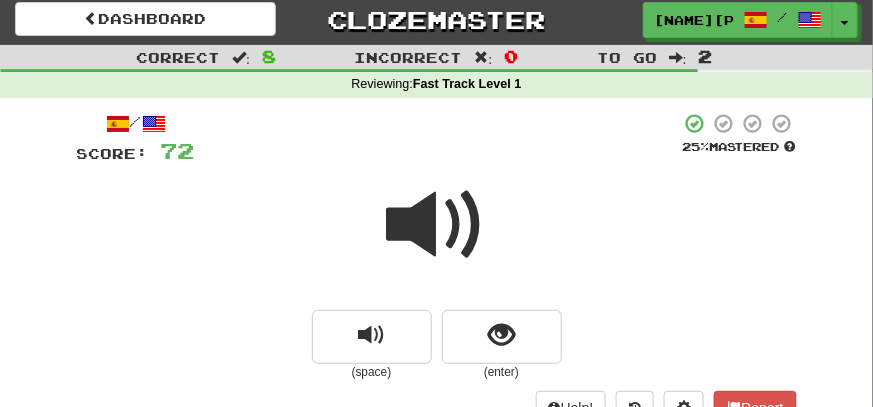 click at bounding box center (437, 225) 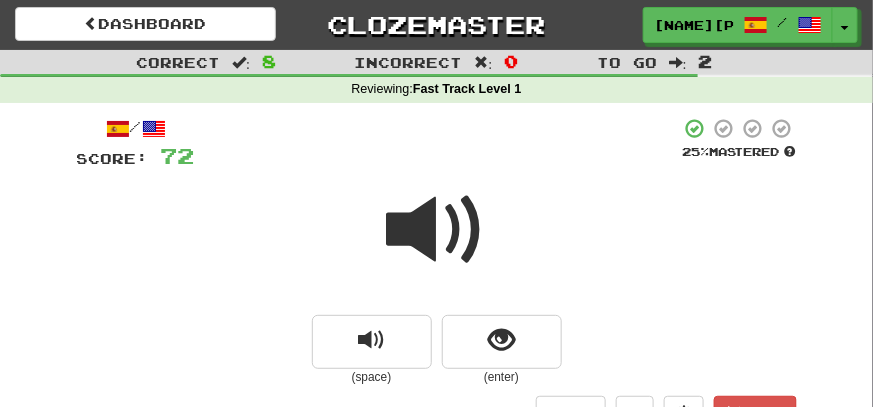 scroll, scrollTop: 0, scrollLeft: 0, axis: both 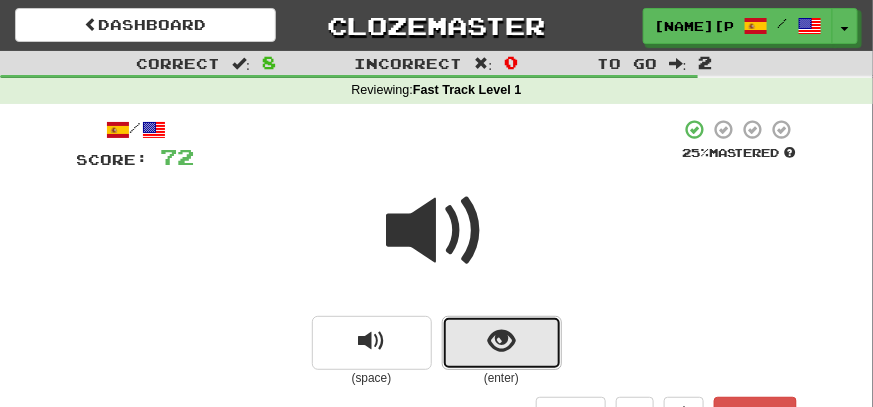 click at bounding box center (502, 343) 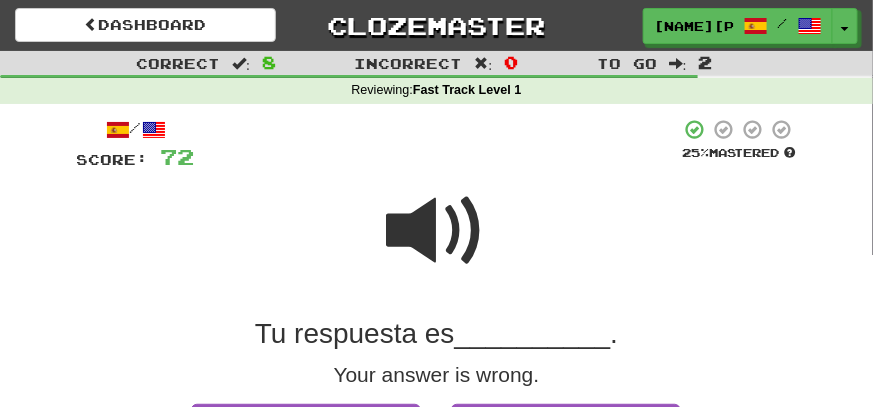 scroll, scrollTop: 99, scrollLeft: 0, axis: vertical 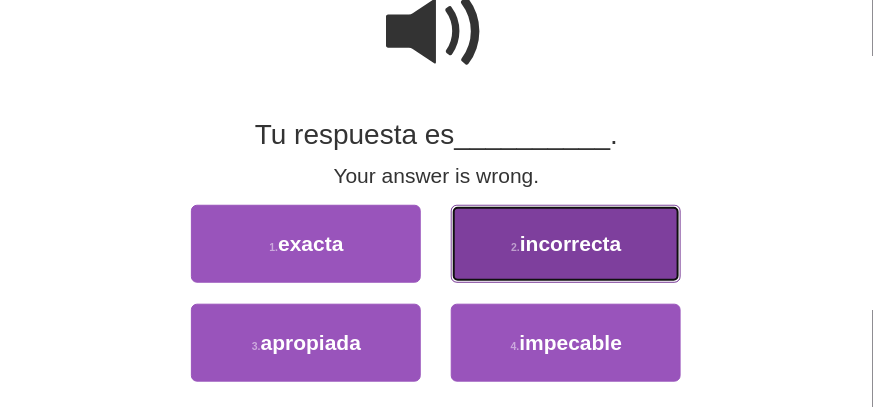 click on "incorrecta" at bounding box center (571, 243) 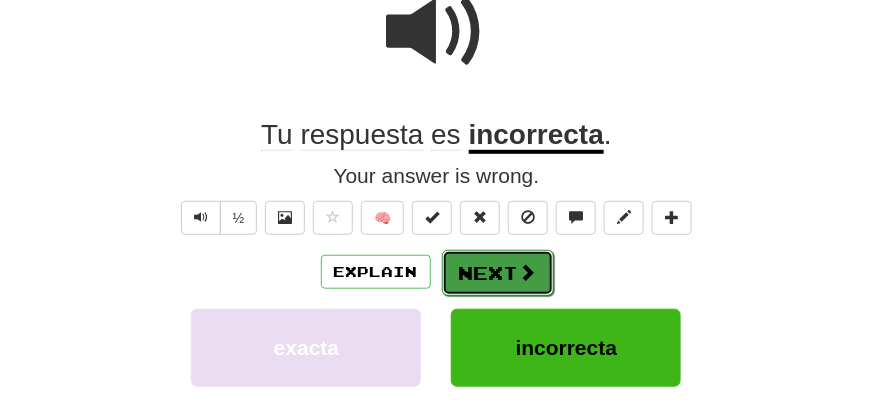 click on "Next" at bounding box center [498, 273] 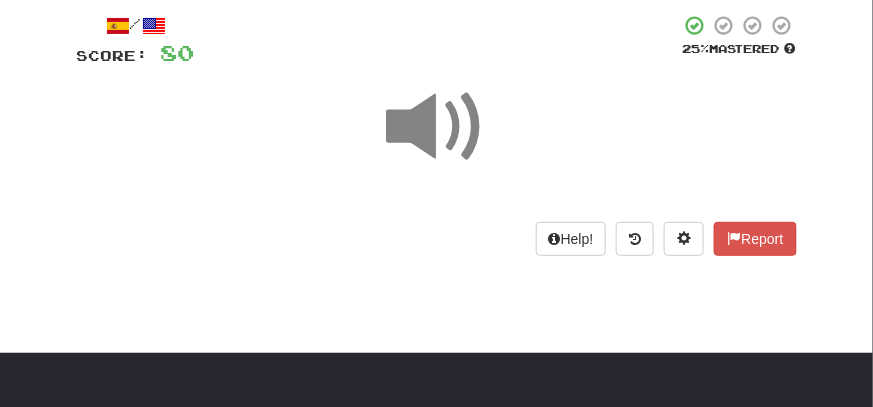 scroll, scrollTop: 6, scrollLeft: 0, axis: vertical 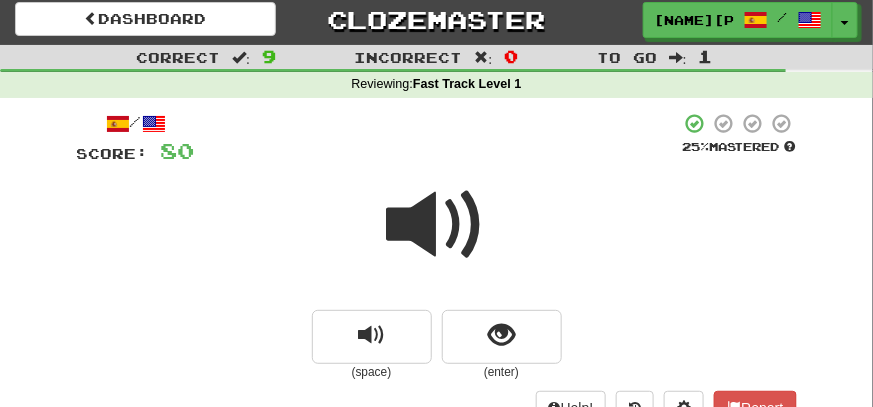 click at bounding box center [437, 225] 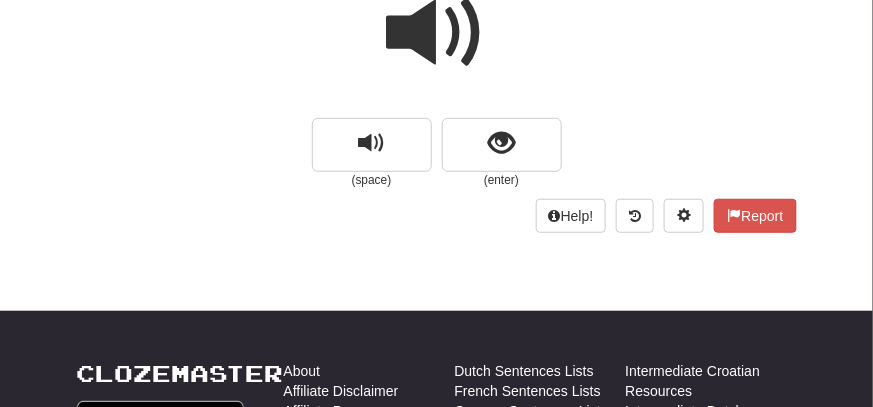 scroll, scrollTop: 206, scrollLeft: 0, axis: vertical 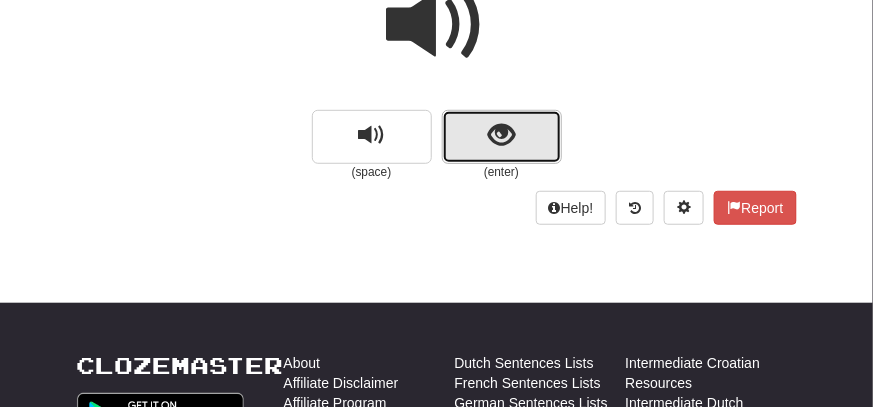 click at bounding box center [502, 137] 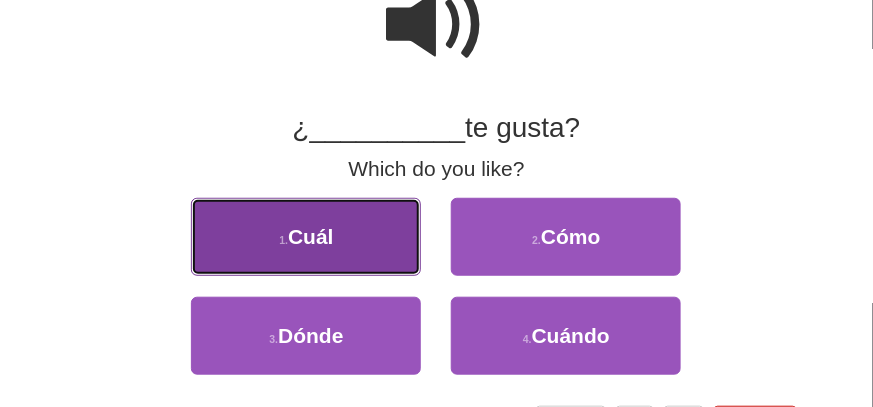 click on "1 .  Cuál" at bounding box center [306, 237] 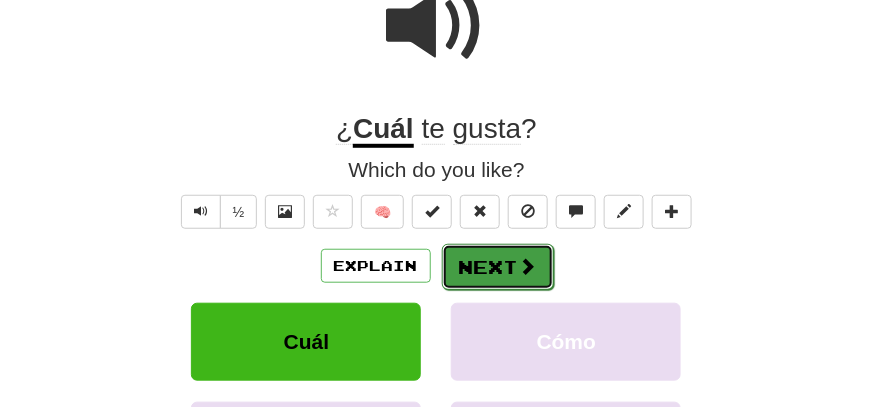 click on "Next" at bounding box center (498, 267) 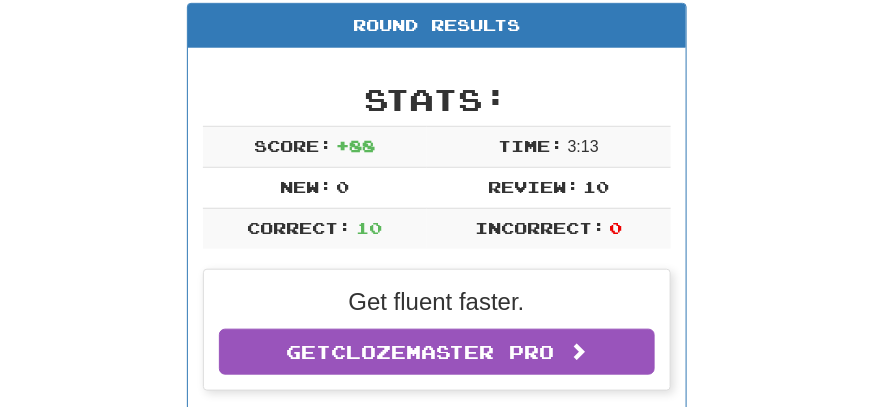 scroll, scrollTop: 44, scrollLeft: 0, axis: vertical 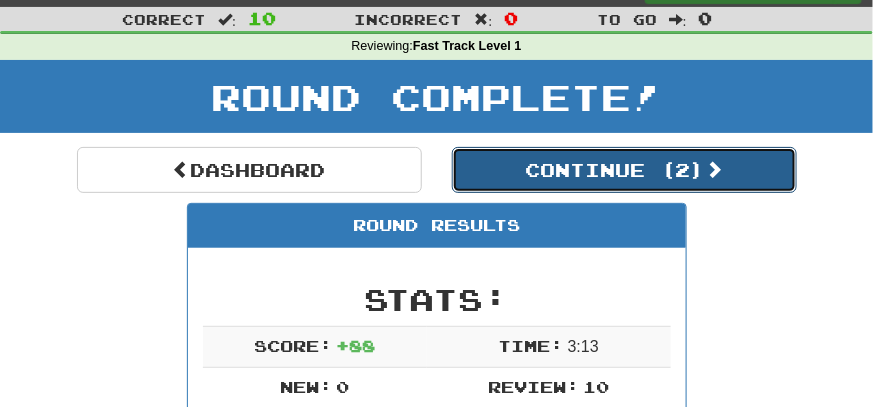 click on "Continue ( 2 )" at bounding box center (624, 170) 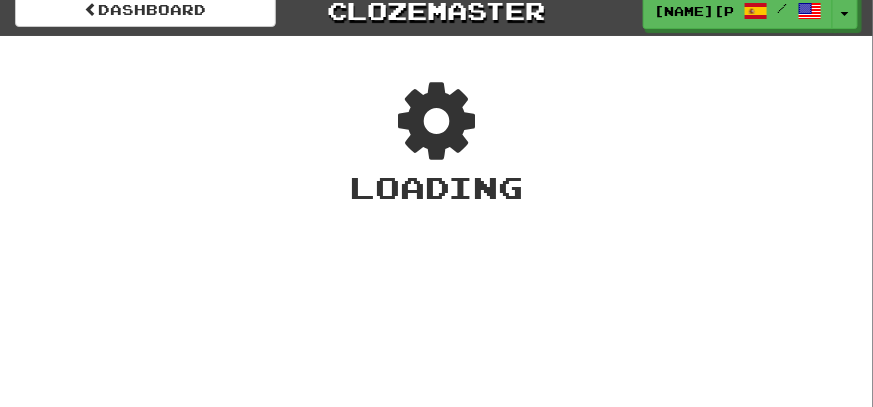 scroll, scrollTop: 0, scrollLeft: 0, axis: both 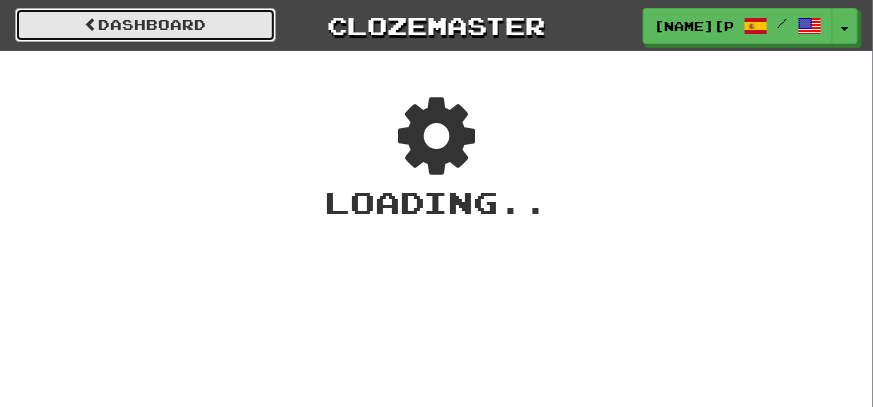 click on "Dashboard" at bounding box center (145, 25) 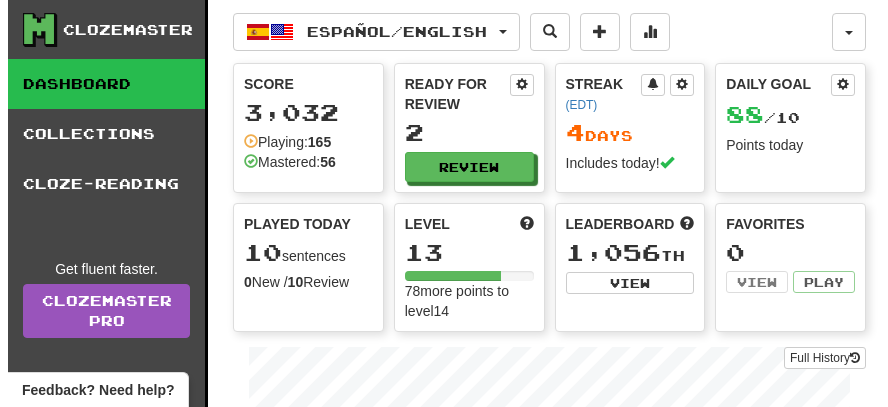 scroll, scrollTop: 0, scrollLeft: 0, axis: both 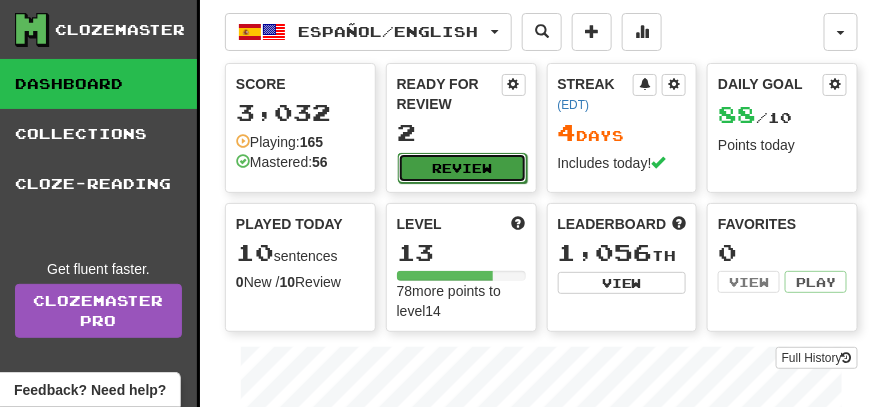 click on "Review" at bounding box center [462, 168] 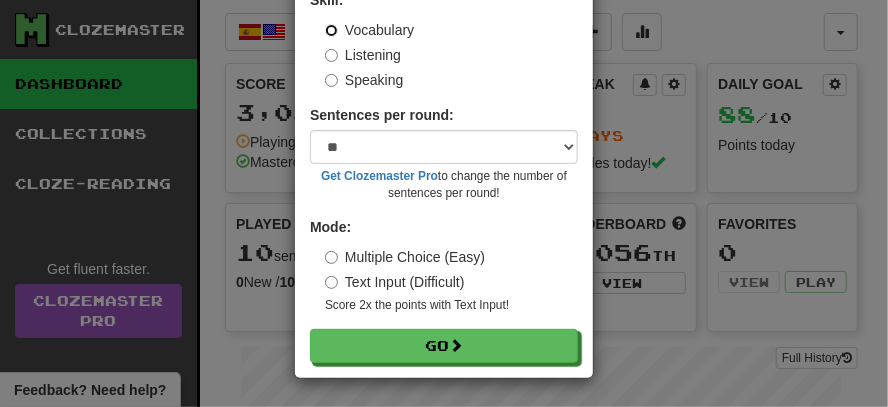 scroll, scrollTop: 155, scrollLeft: 0, axis: vertical 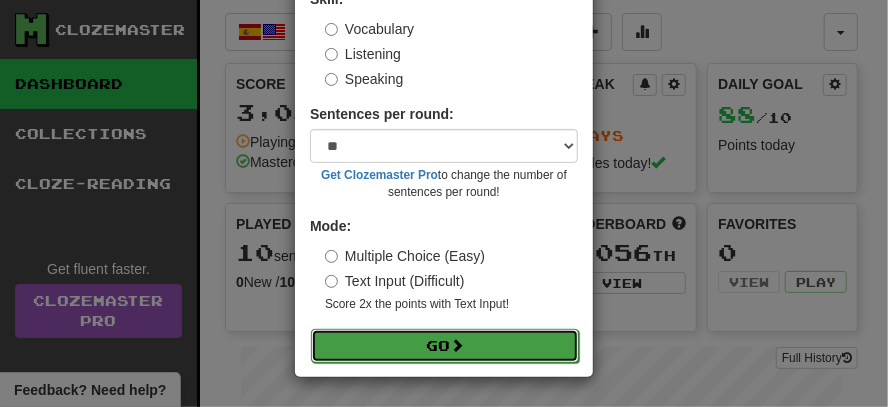 click on "Go" at bounding box center [445, 346] 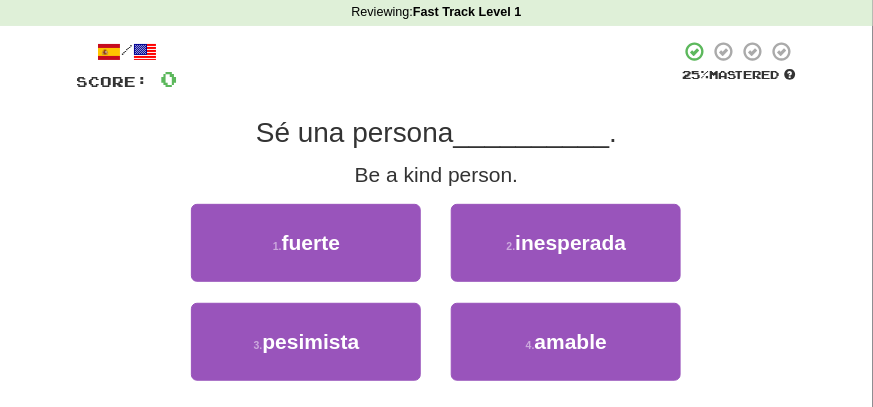 scroll, scrollTop: 99, scrollLeft: 0, axis: vertical 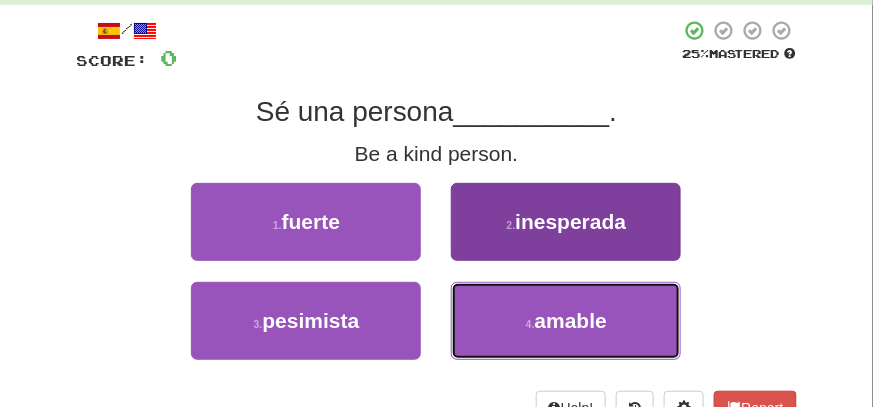 click on "4 .  amable" at bounding box center [566, 321] 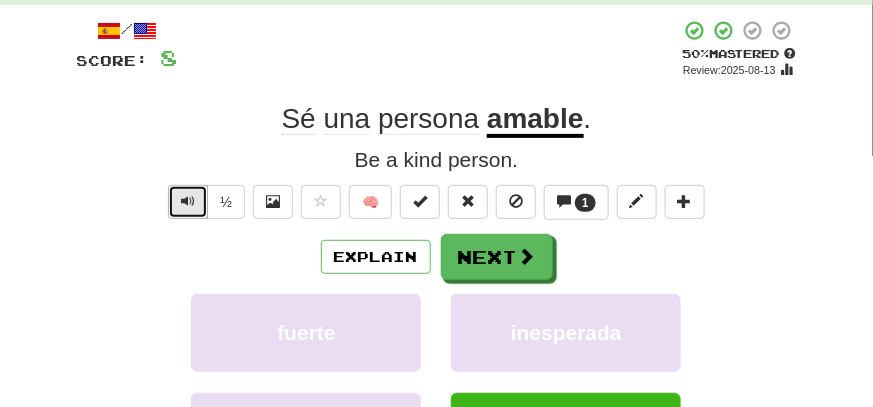 click at bounding box center [188, 201] 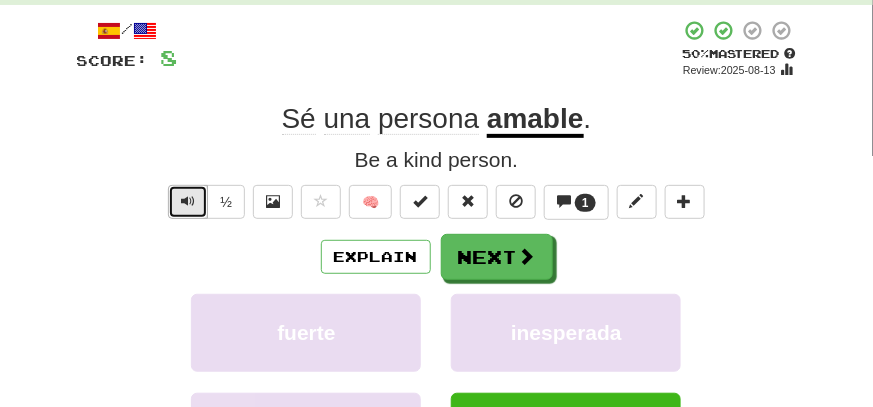 click at bounding box center [188, 202] 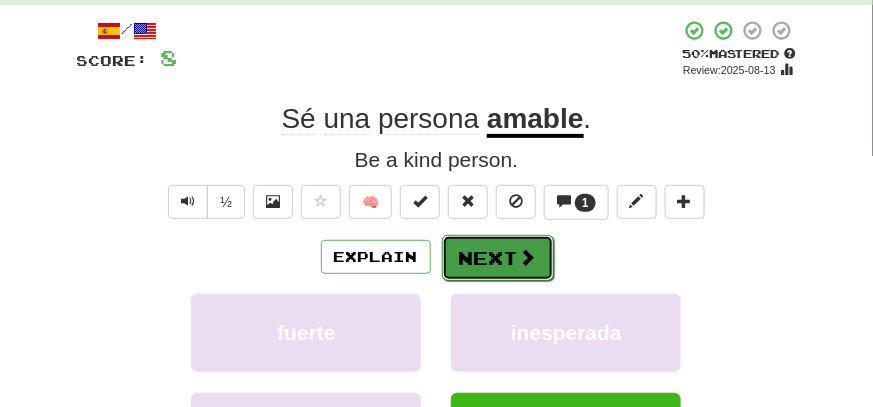 click at bounding box center (528, 257) 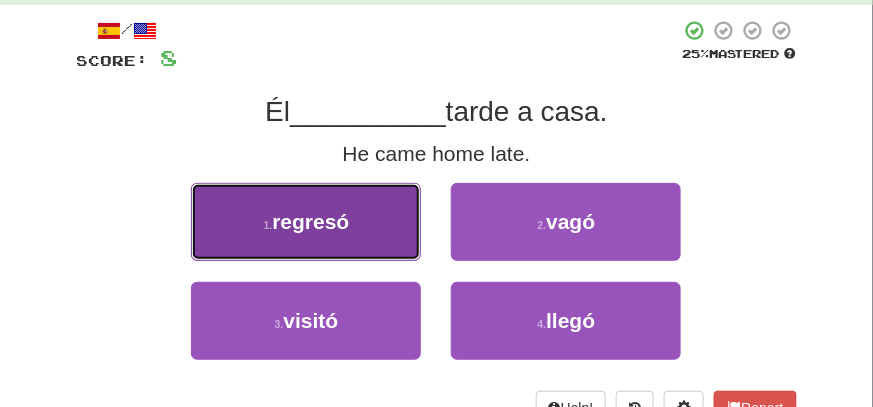 click on "1 .  regresó" at bounding box center (306, 222) 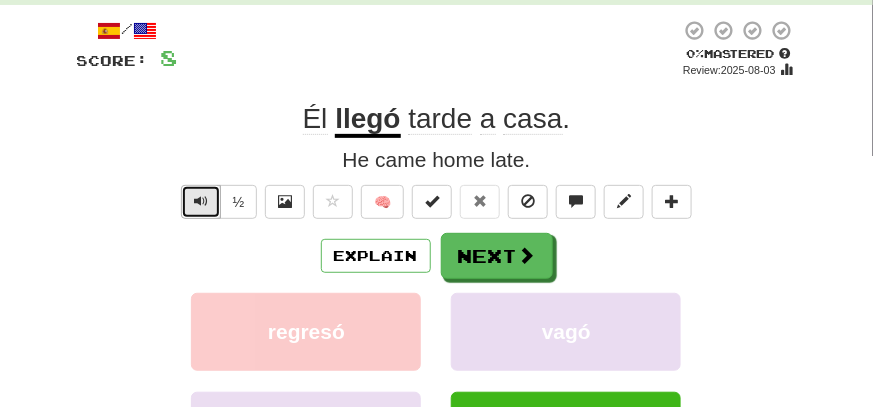 click at bounding box center (201, 202) 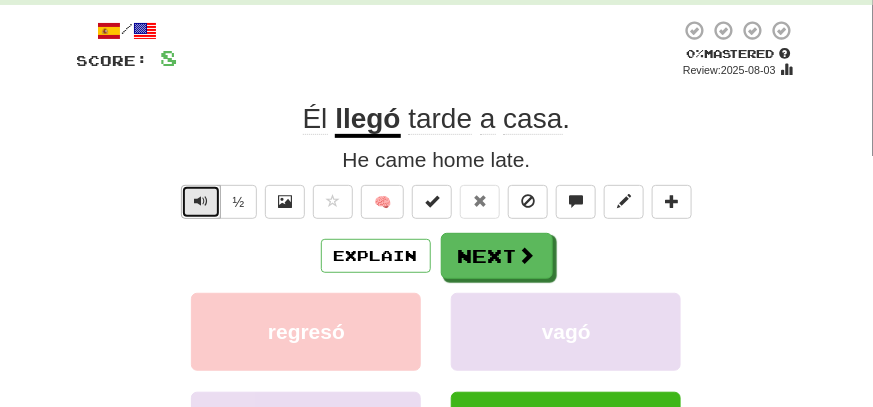 click at bounding box center [201, 202] 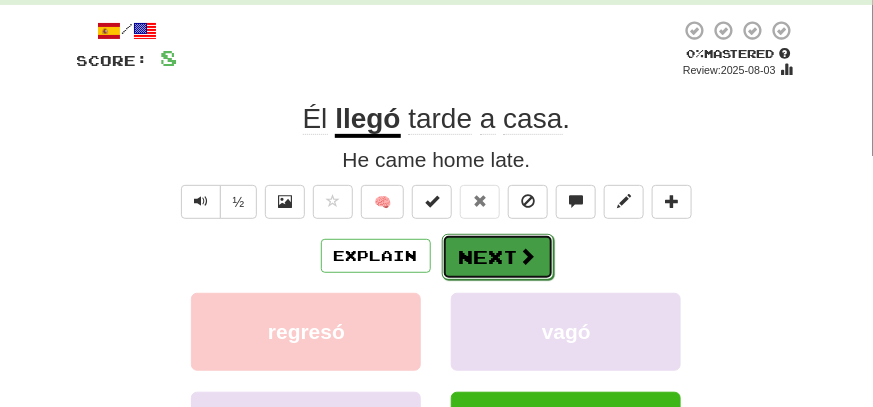 click on "Next" at bounding box center (498, 257) 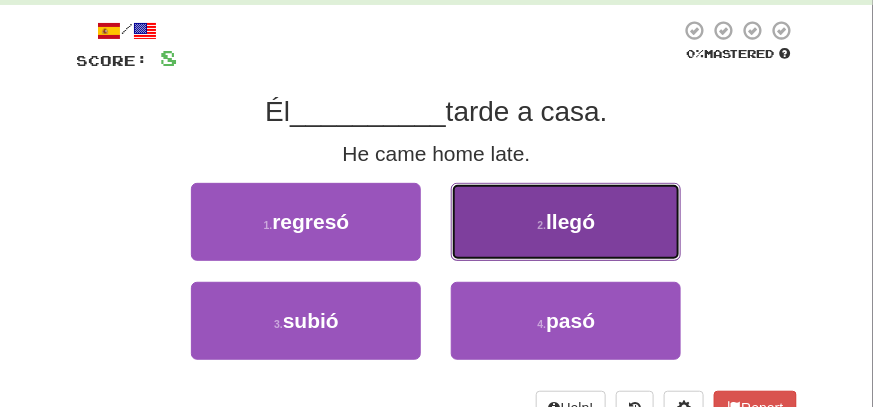 click on "2 .  llegó" at bounding box center [566, 222] 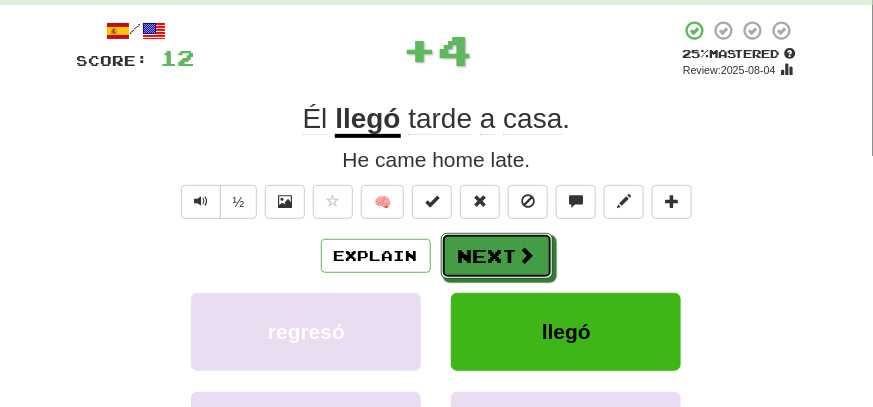 click on "Next" at bounding box center [497, 256] 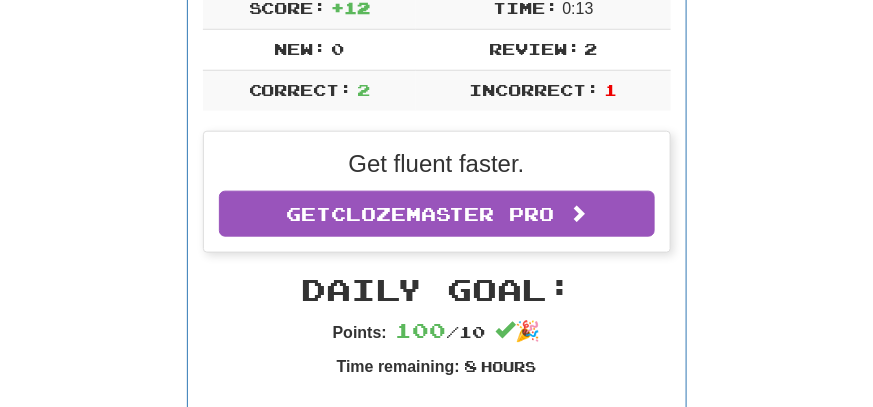 scroll, scrollTop: 300, scrollLeft: 0, axis: vertical 